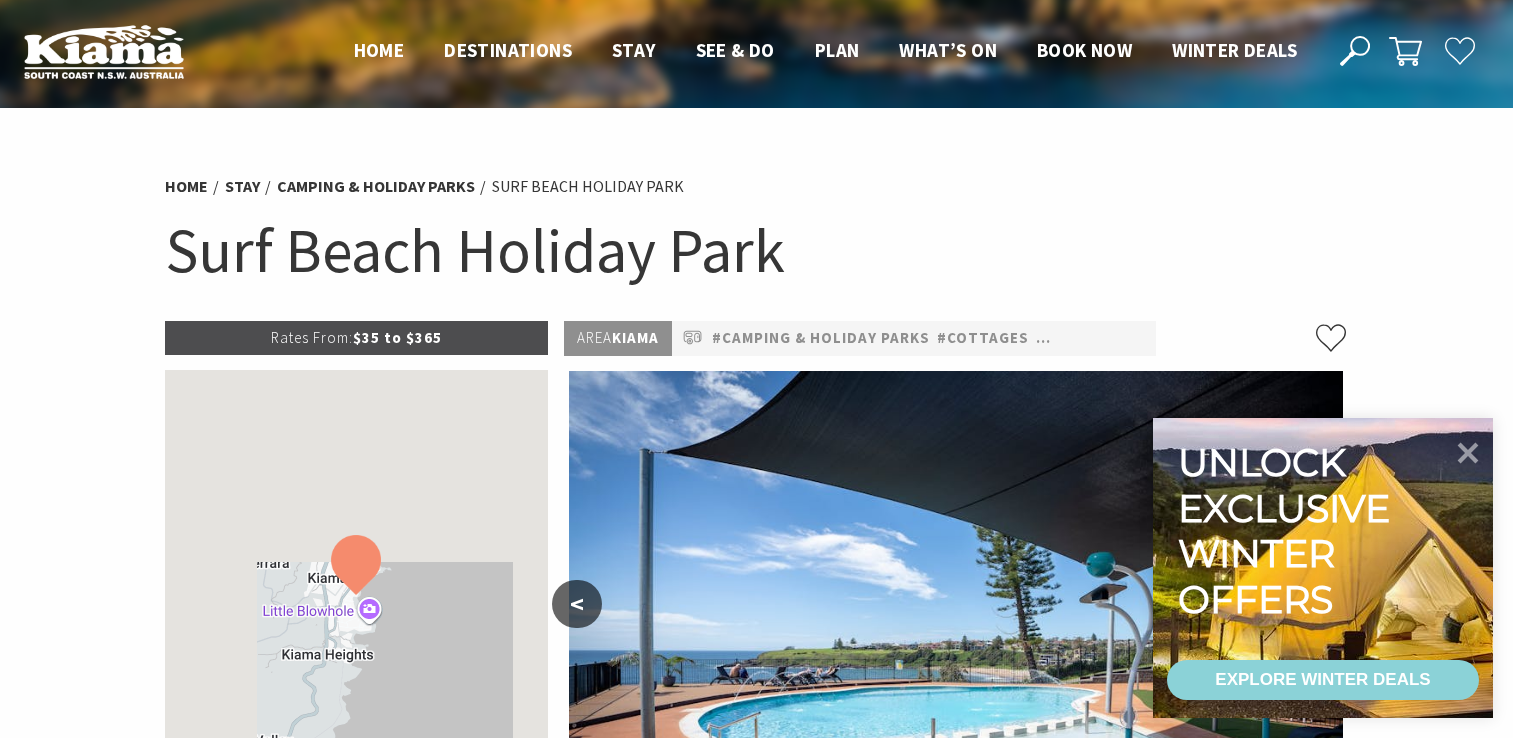 scroll, scrollTop: 0, scrollLeft: 0, axis: both 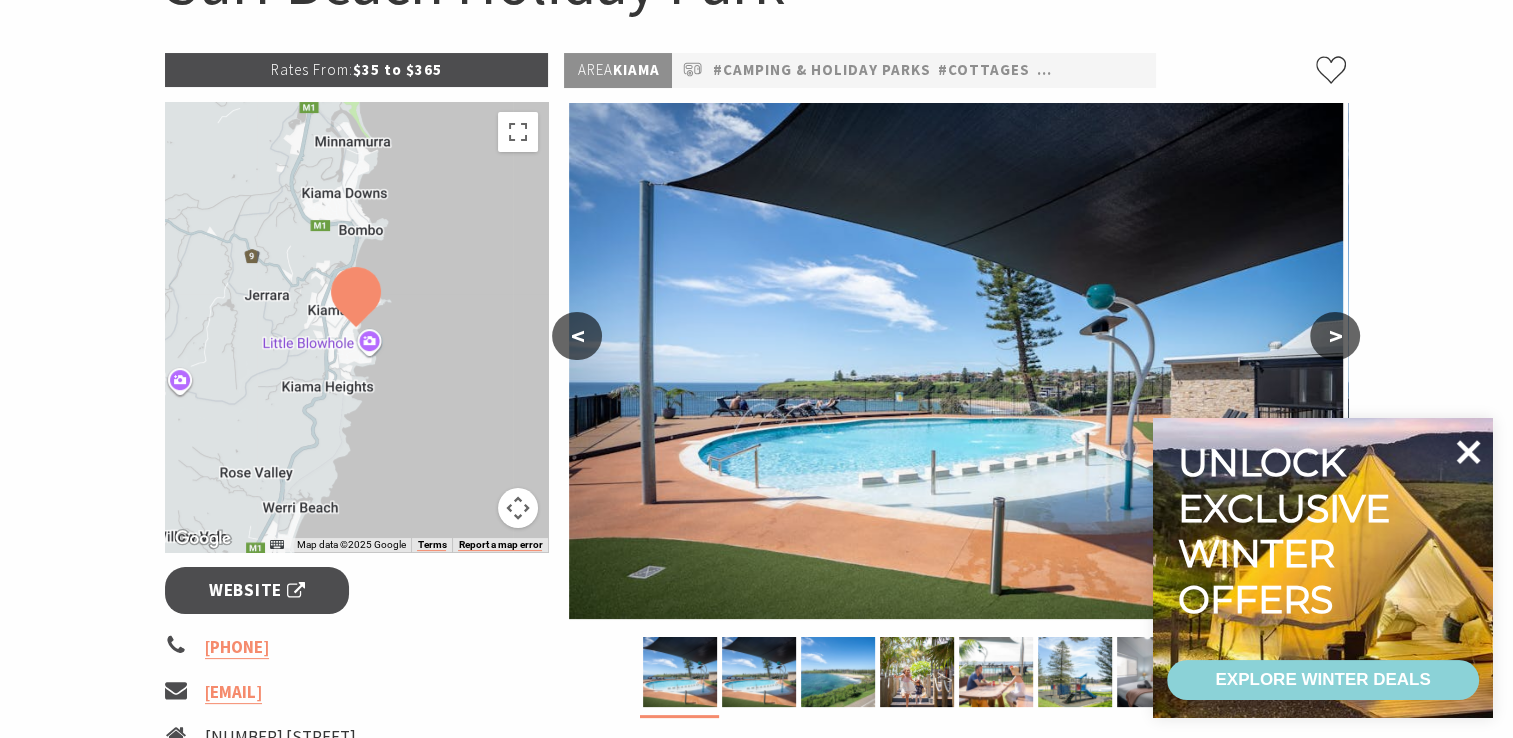 click 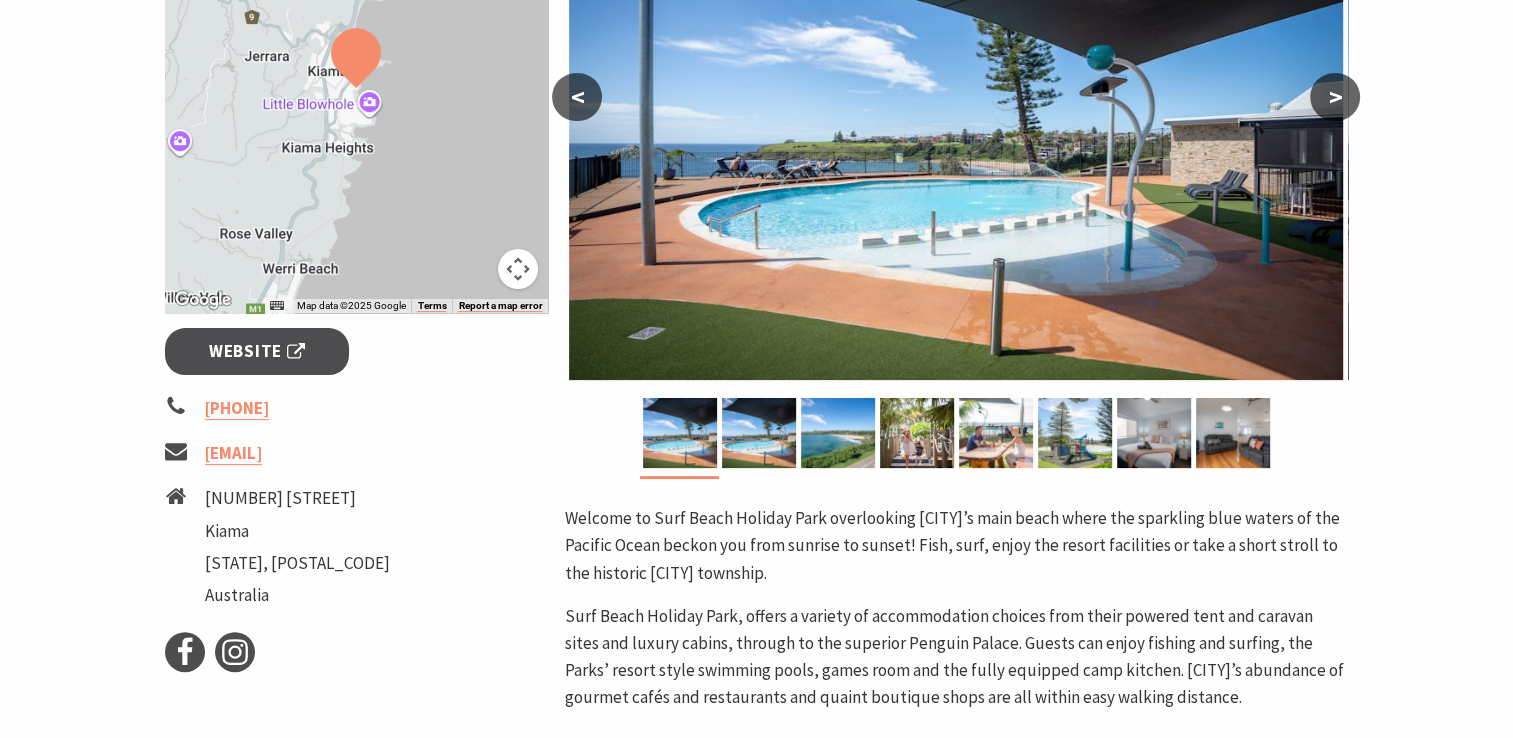 scroll, scrollTop: 525, scrollLeft: 0, axis: vertical 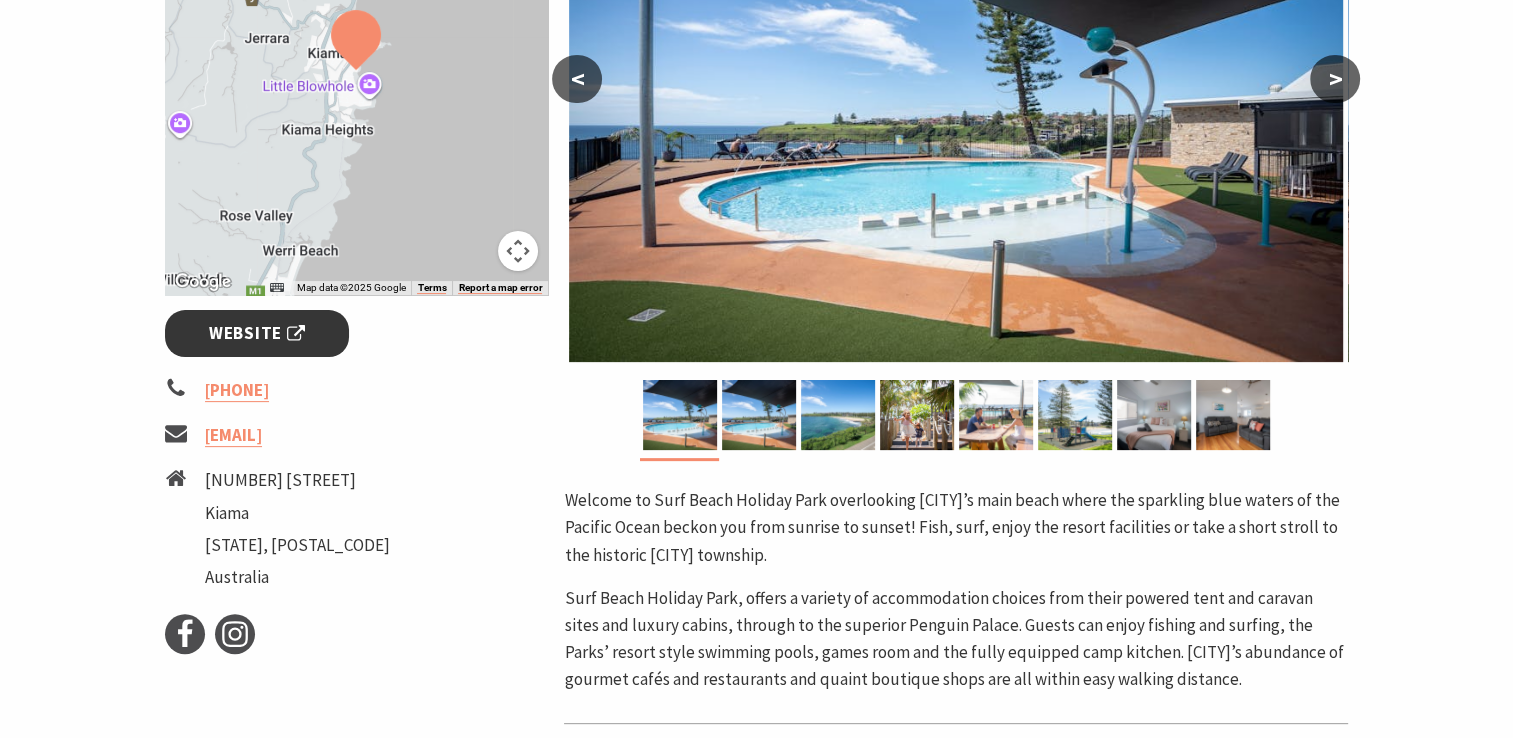 click on "Website" at bounding box center (257, 333) 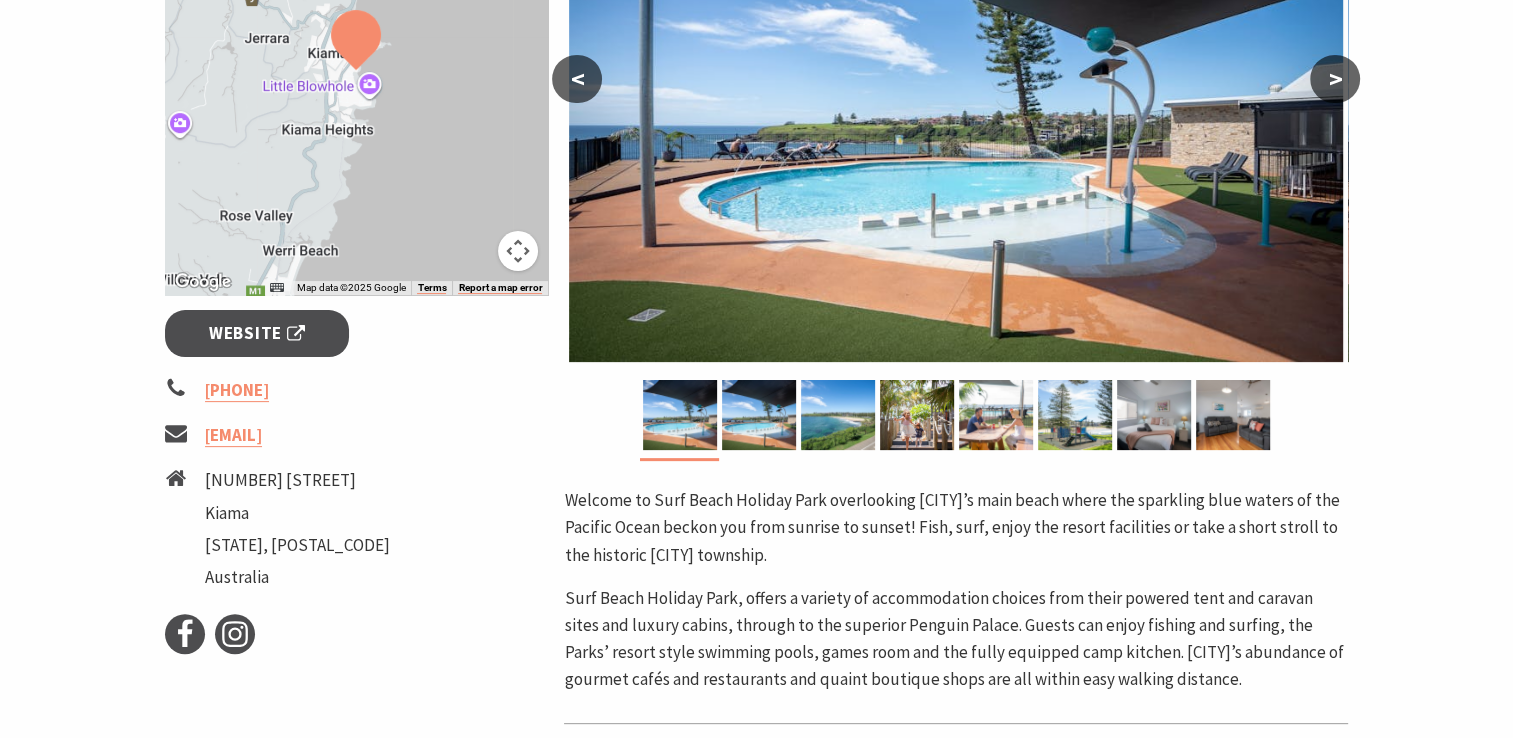 click on ">" at bounding box center (1335, 79) 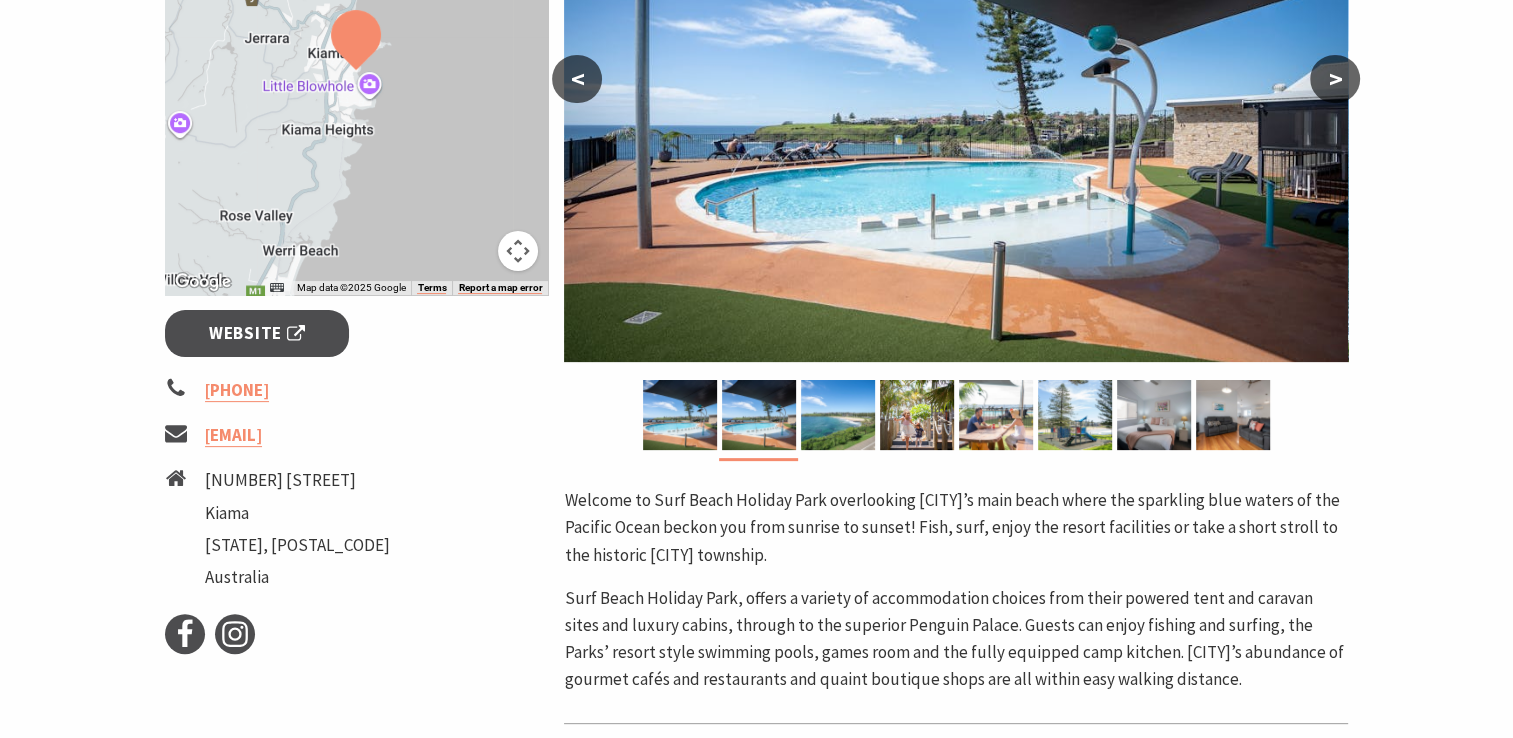 click on ">" at bounding box center [1335, 79] 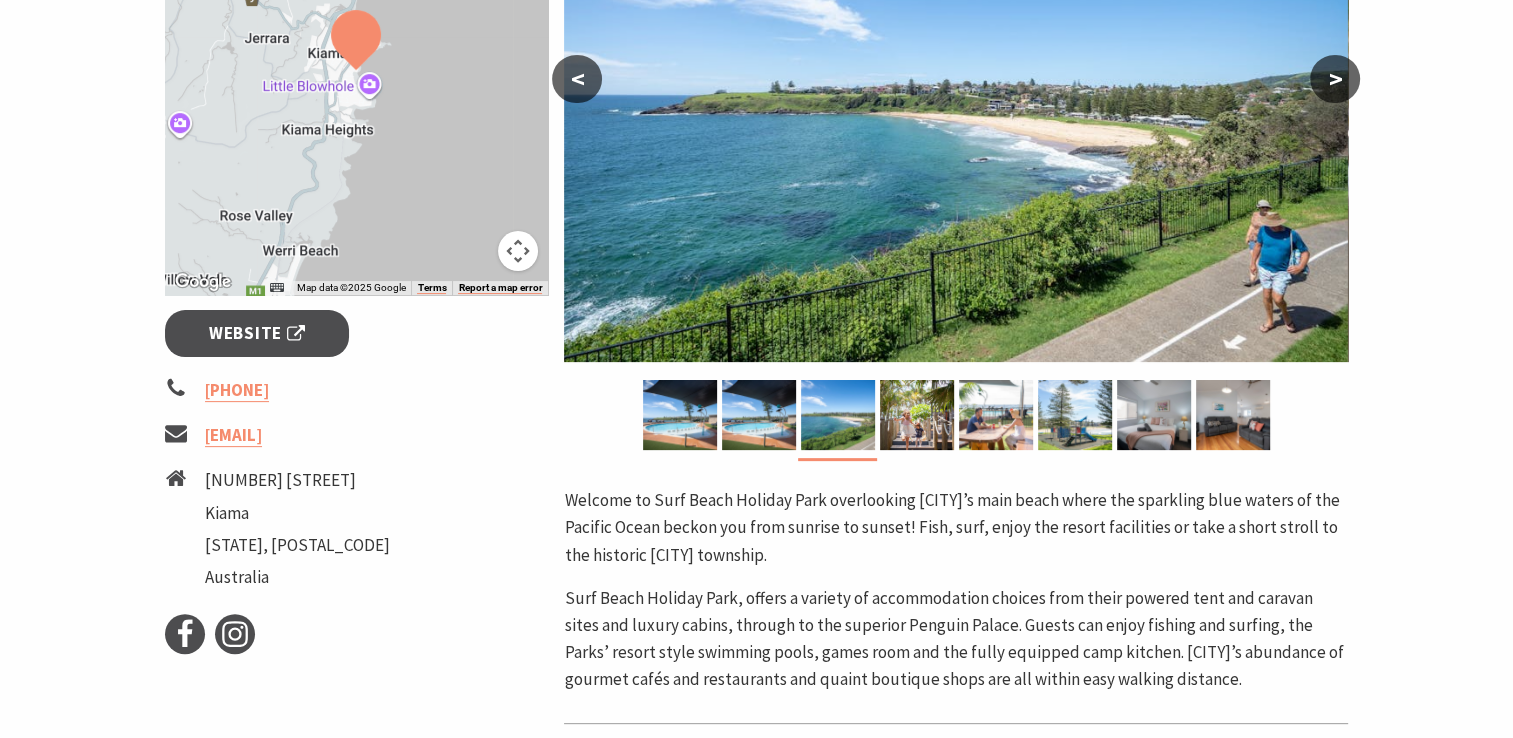 click on ">" at bounding box center [1335, 79] 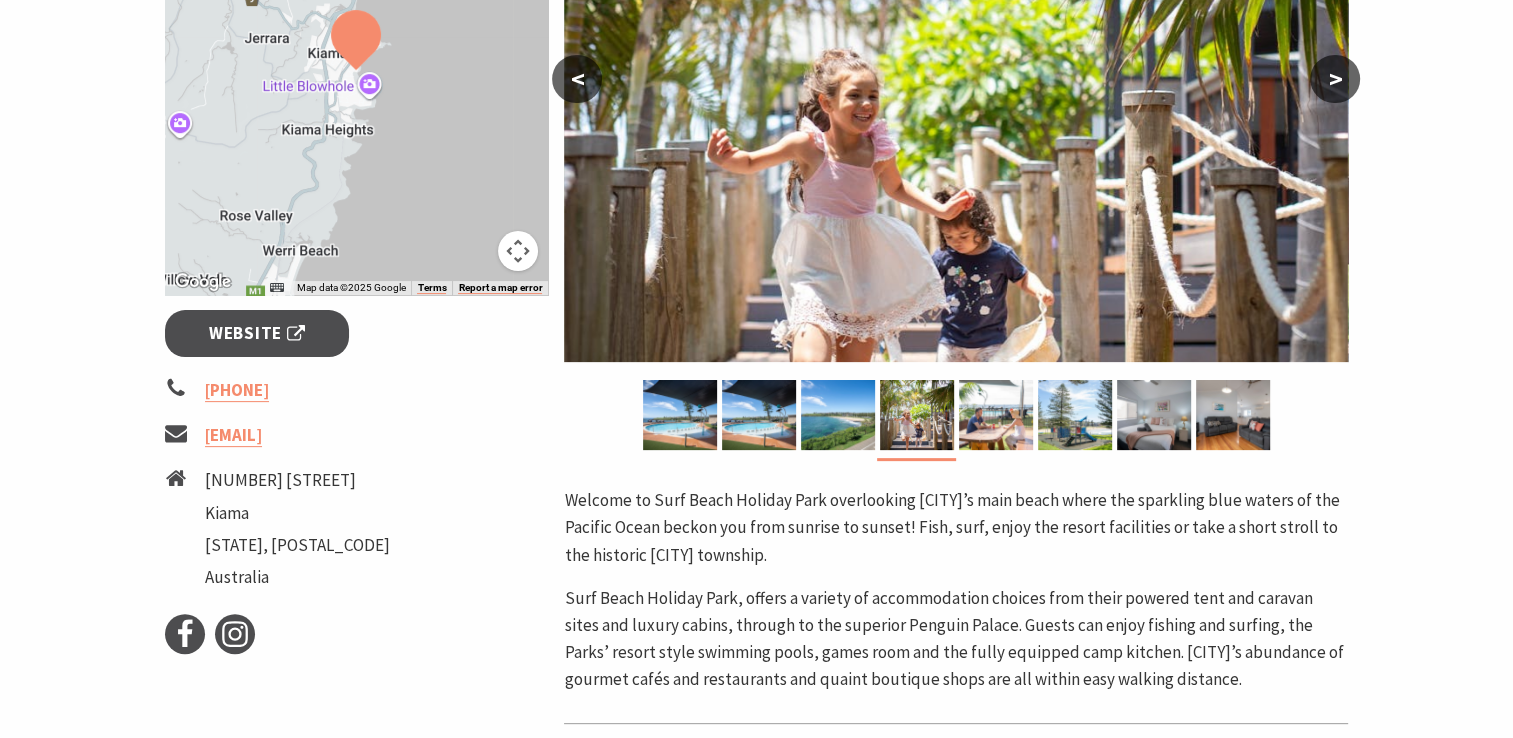 click on ">" at bounding box center (1335, 79) 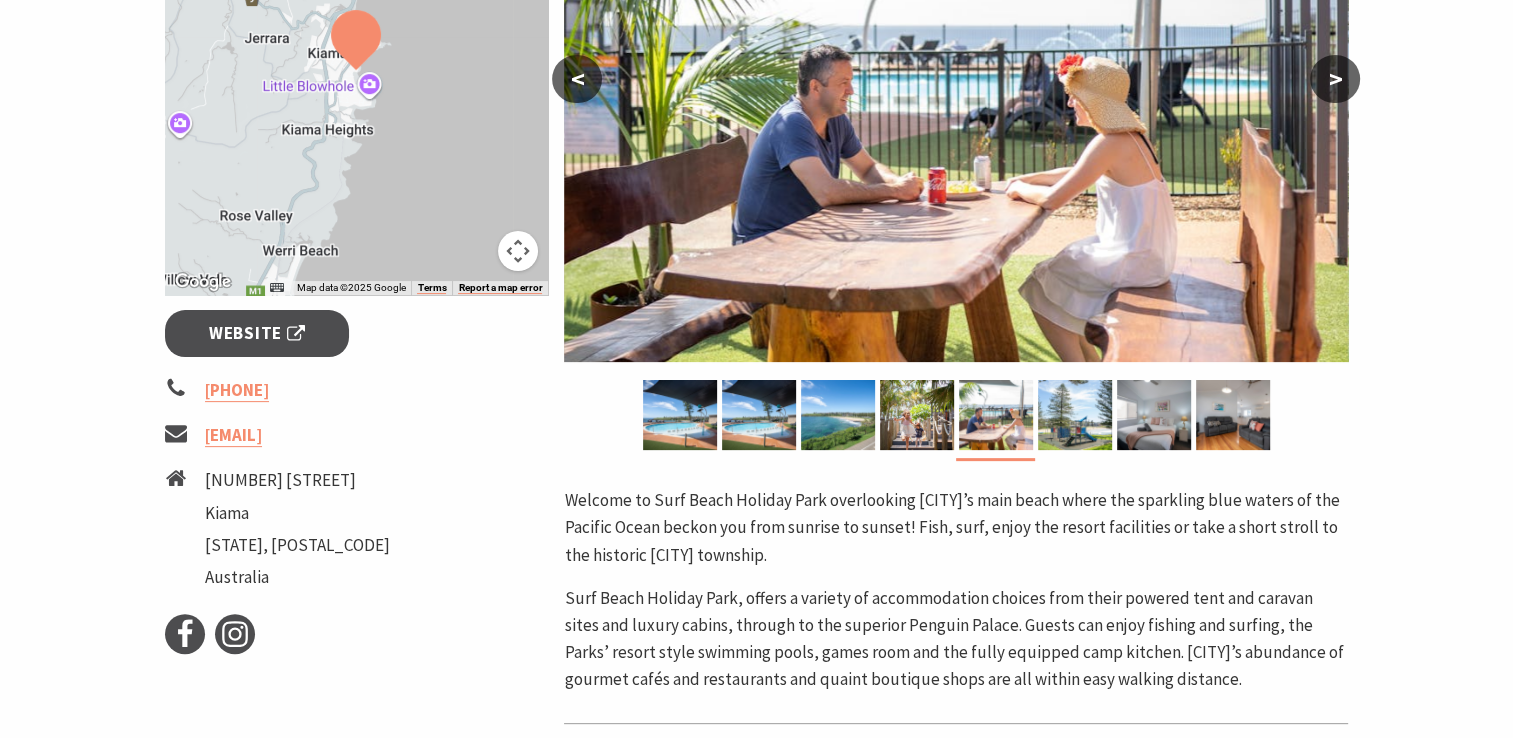 click on ">" at bounding box center [1335, 79] 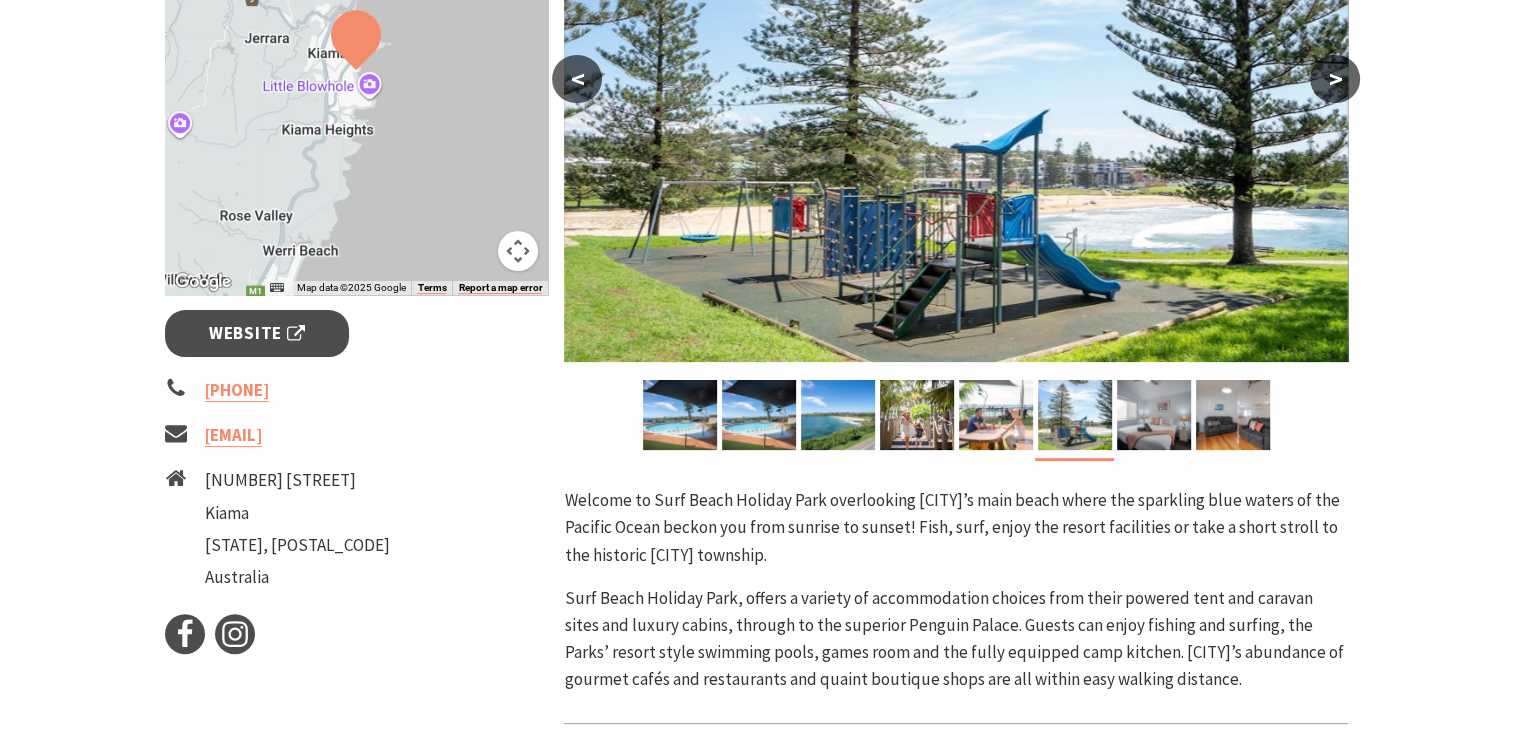 click on ">" at bounding box center (1335, 79) 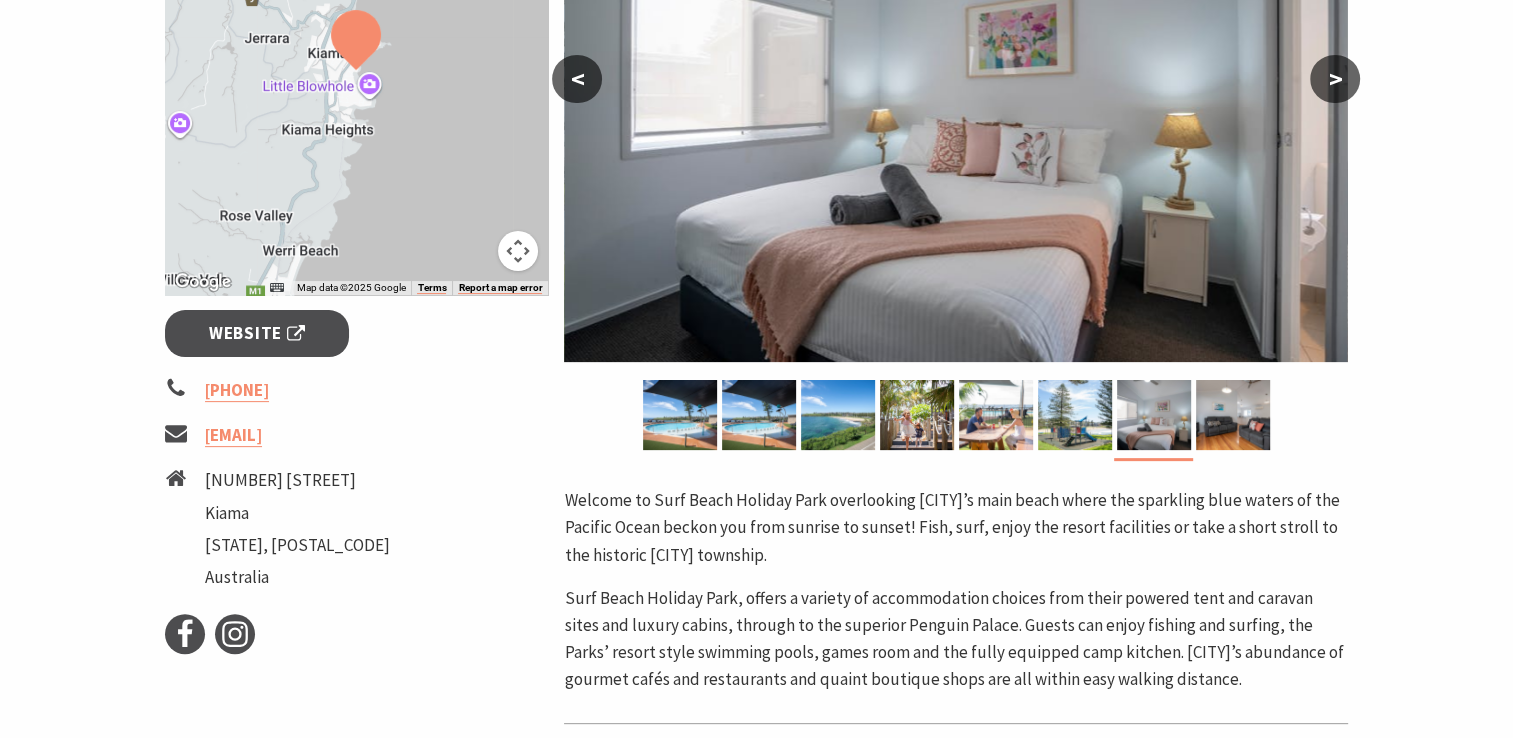 click on ">" at bounding box center [1335, 79] 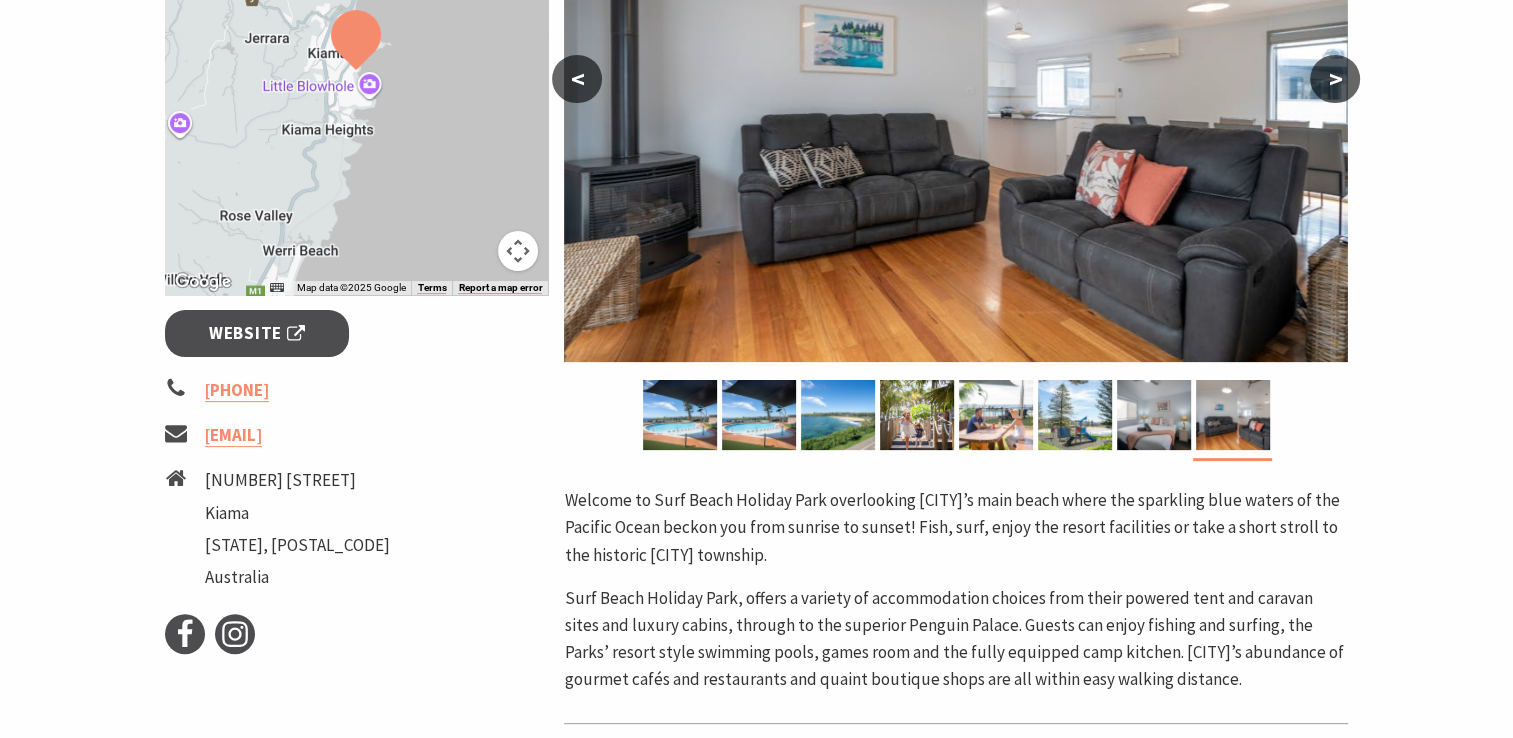 click on ">" at bounding box center (1335, 79) 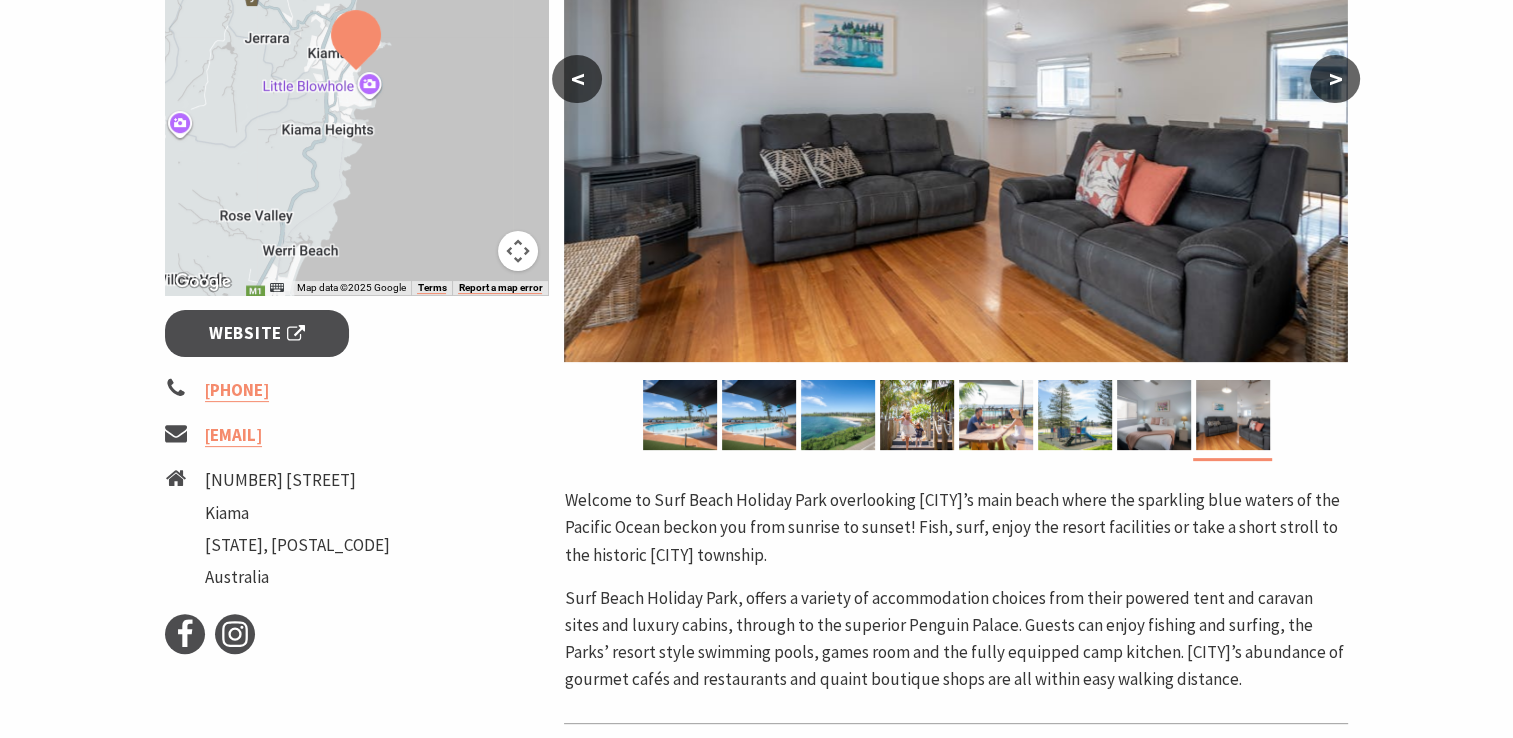 click on ">" at bounding box center (1335, 79) 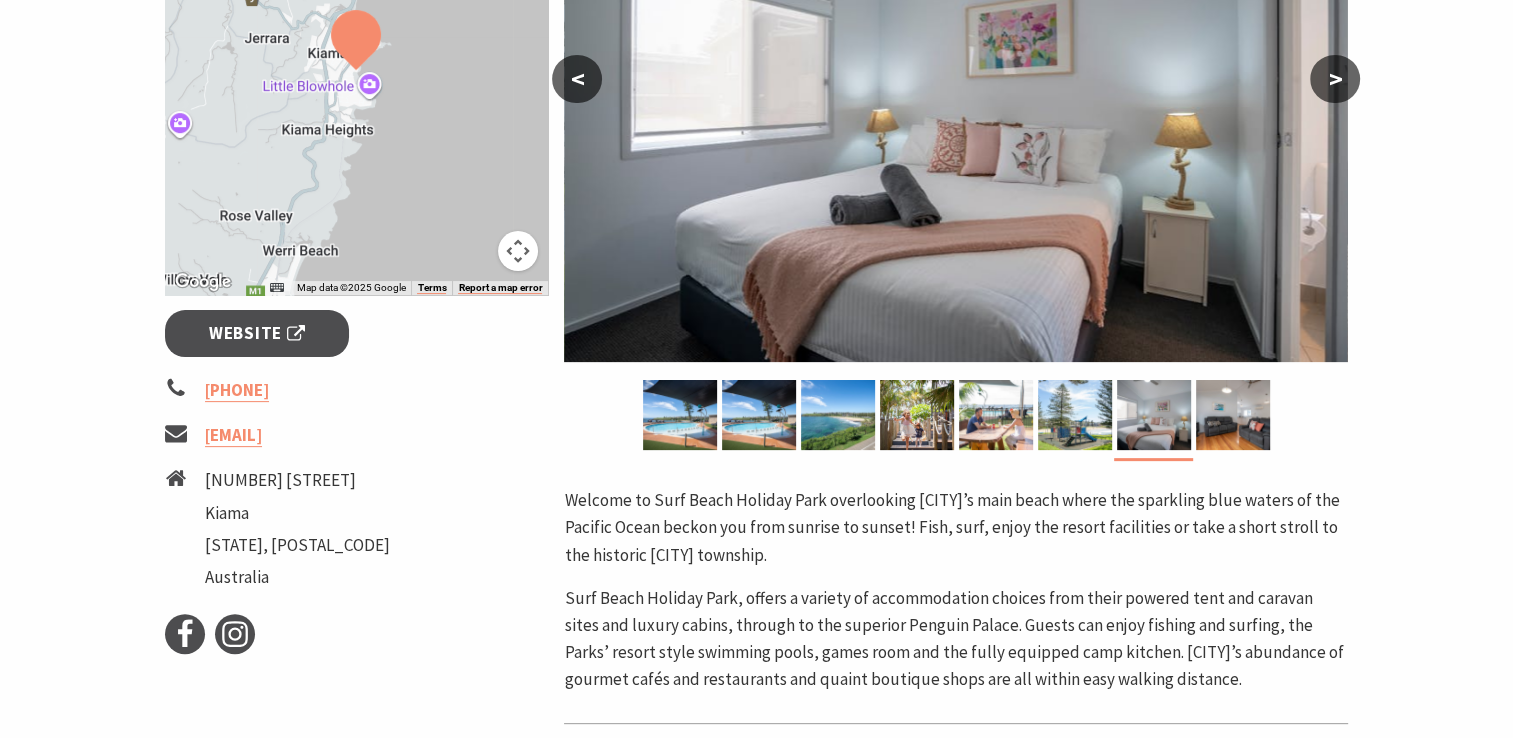 click on "<" at bounding box center (577, 79) 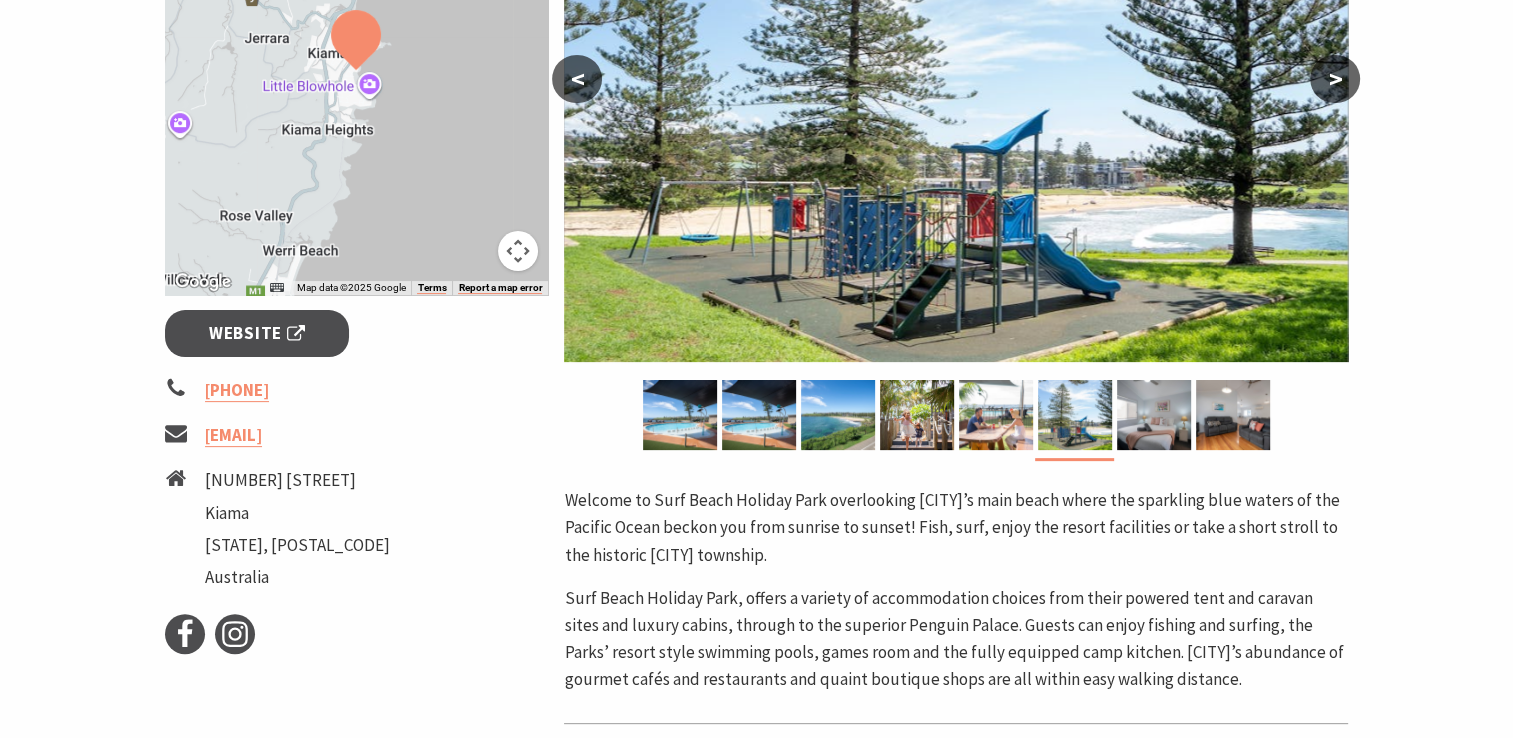 click on "<" at bounding box center (577, 79) 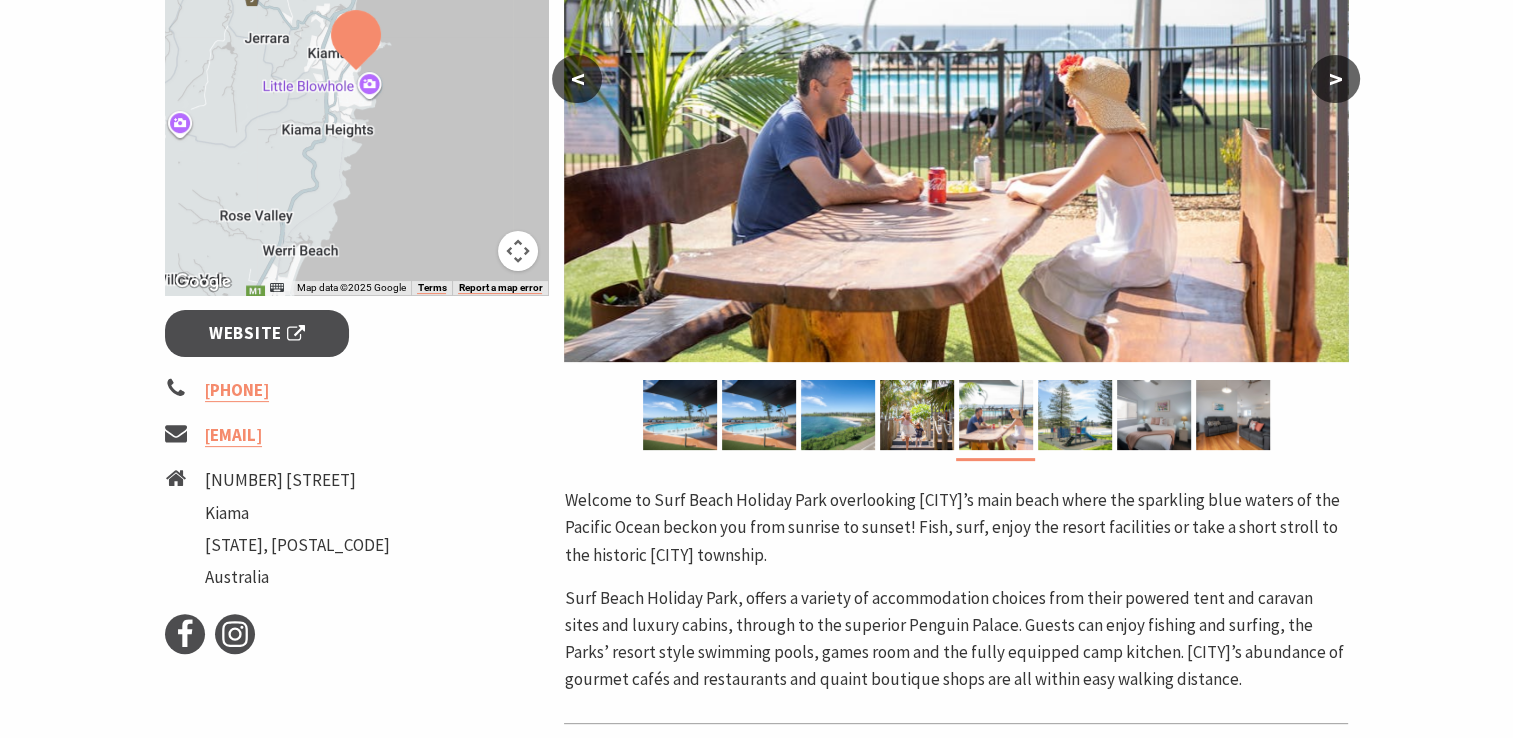 click on "<" at bounding box center (577, 79) 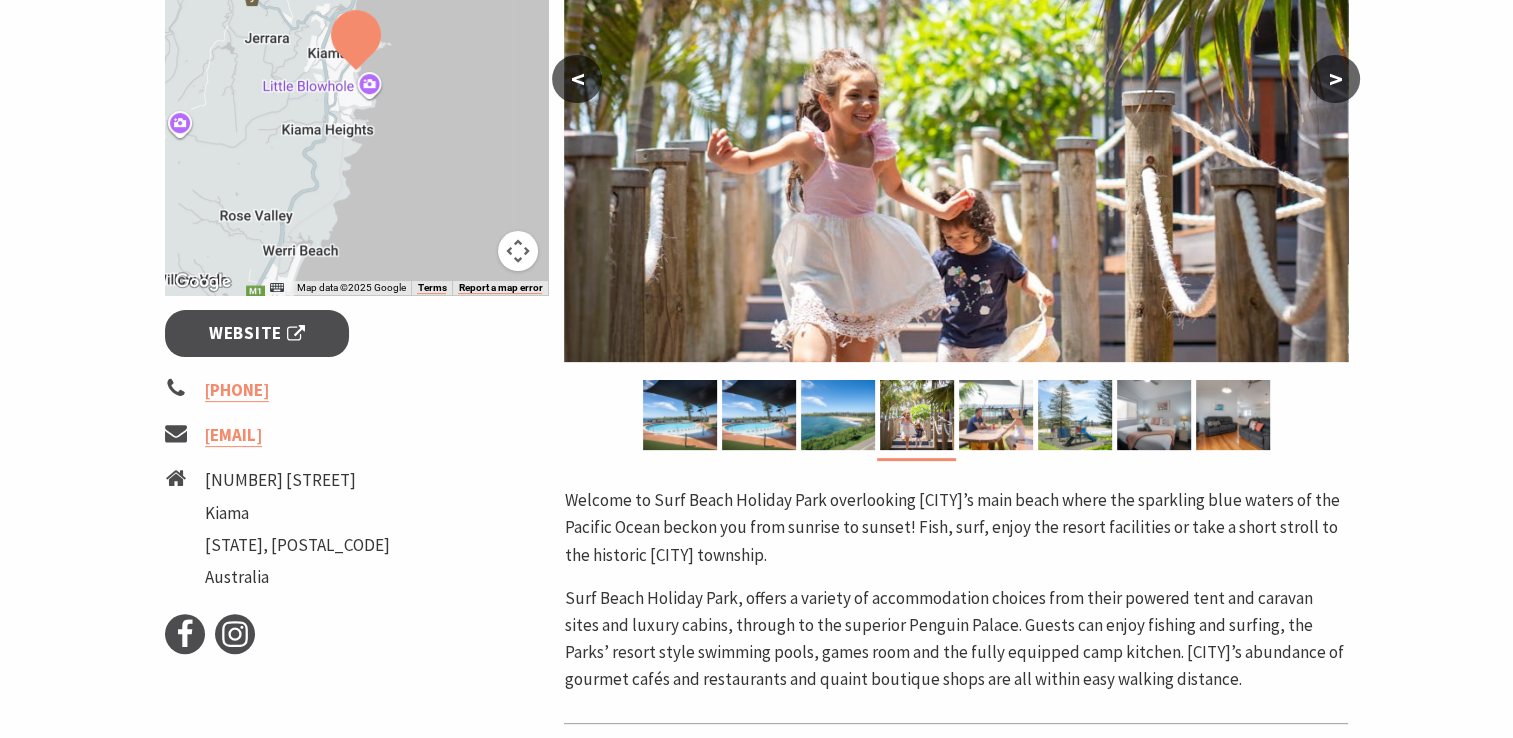 click on "<" at bounding box center [577, 79] 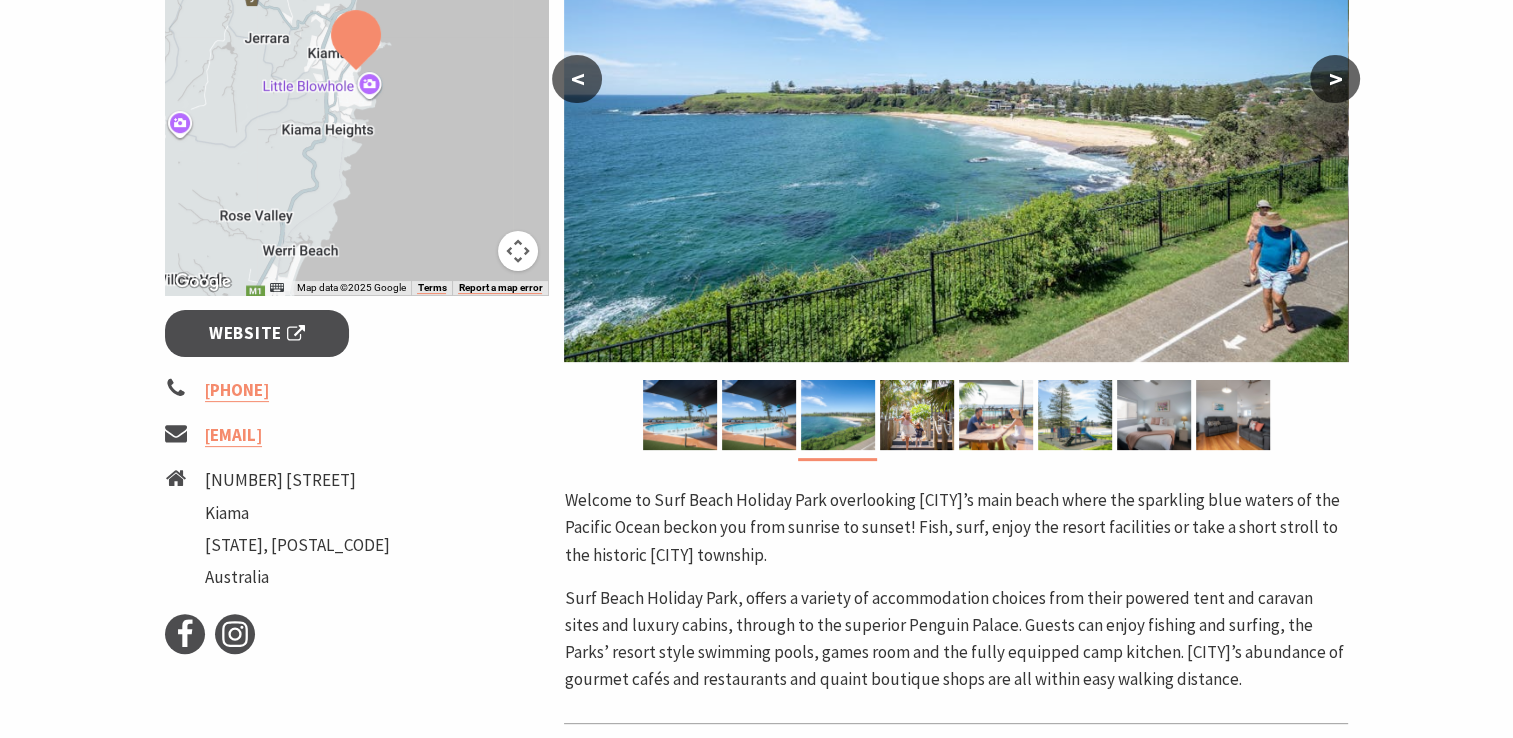 click on "<" at bounding box center [577, 79] 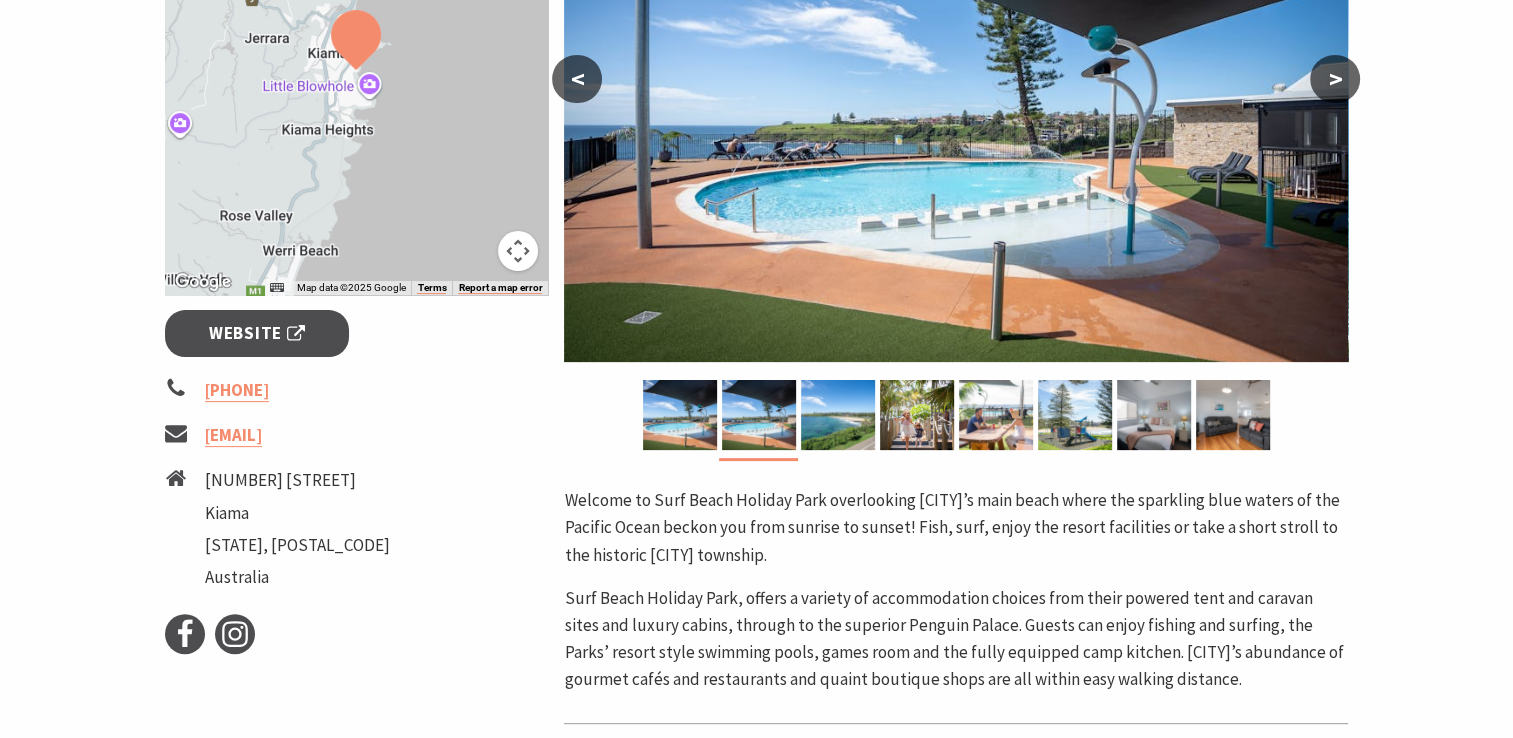 click on "<" at bounding box center [577, 79] 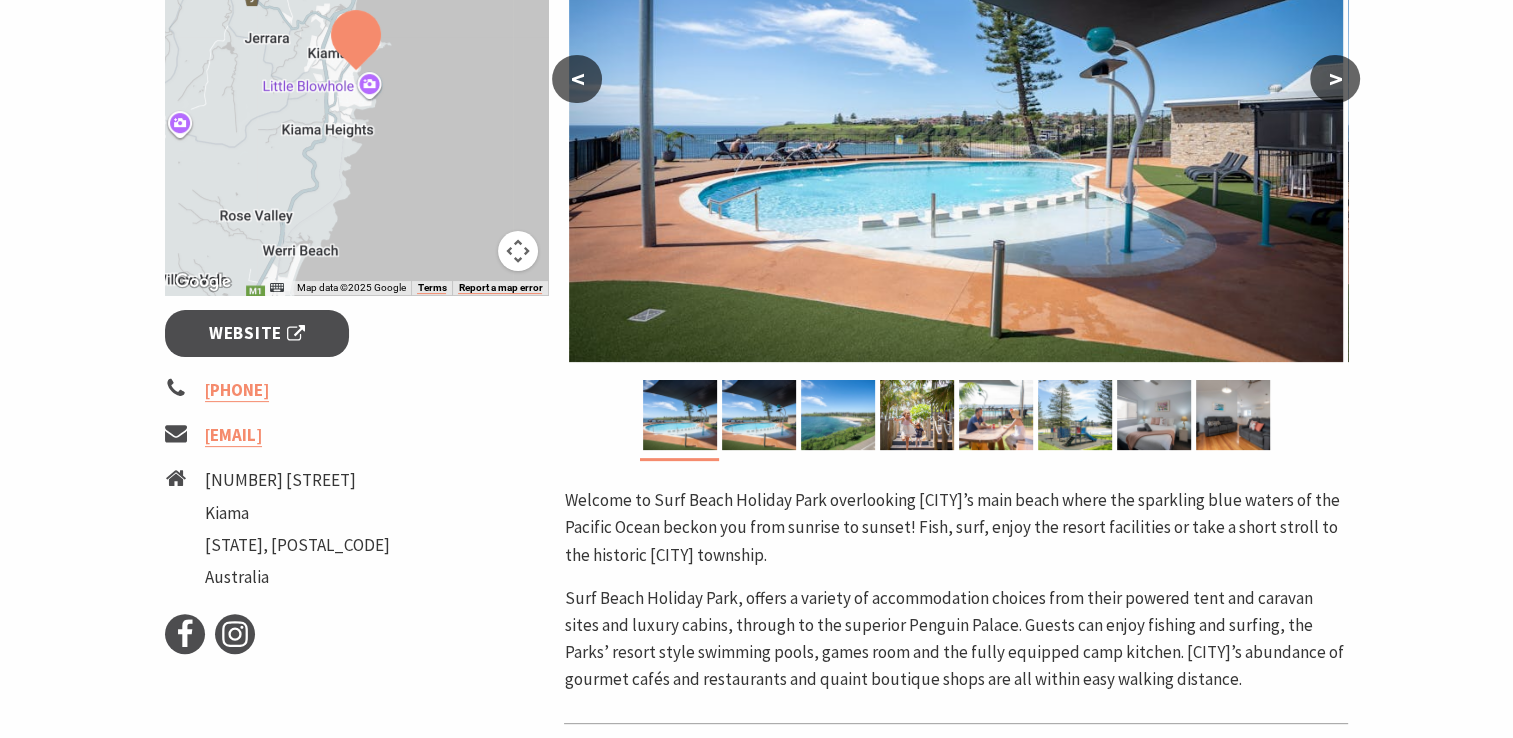 click on "<" at bounding box center (577, 79) 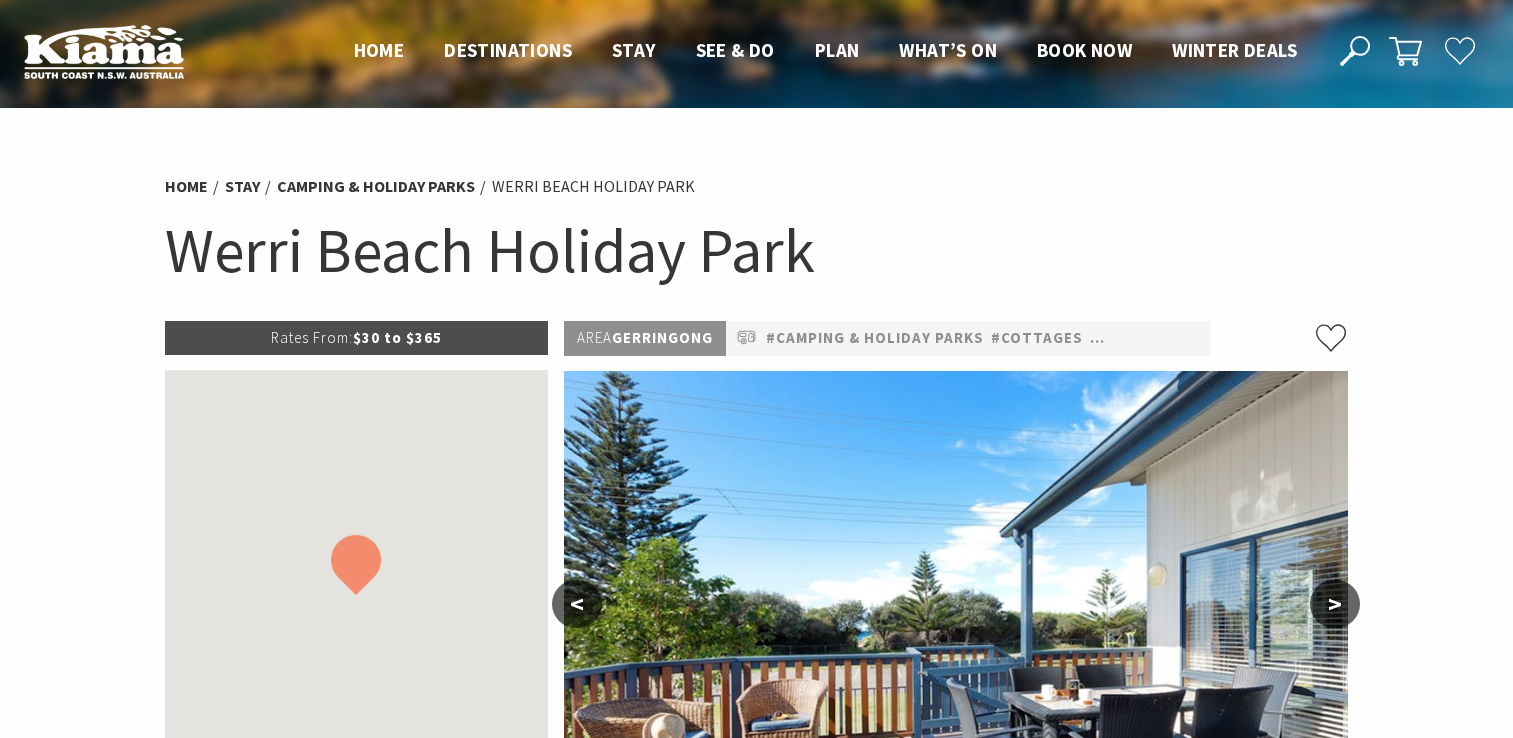 scroll, scrollTop: 0, scrollLeft: 0, axis: both 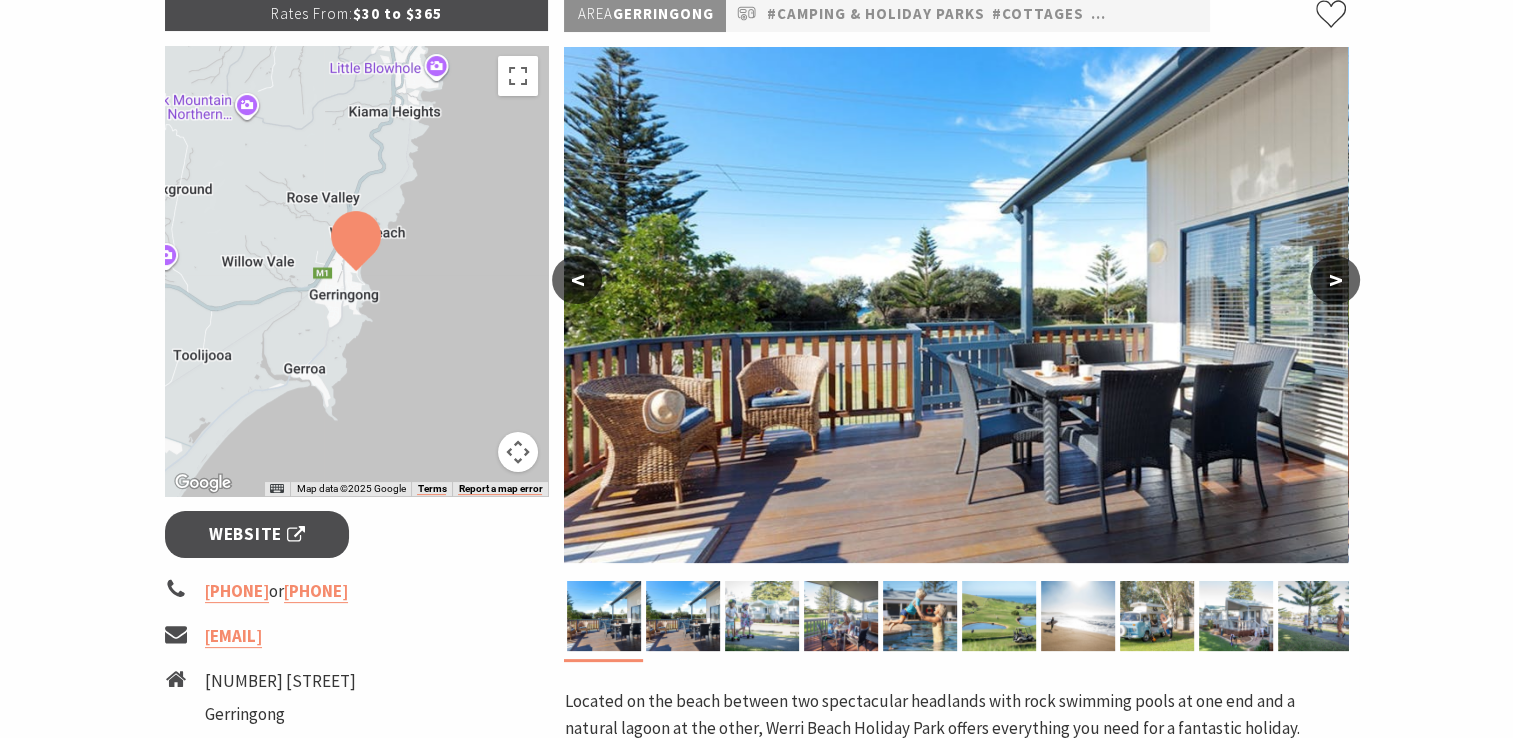 click on ">" at bounding box center (1335, 280) 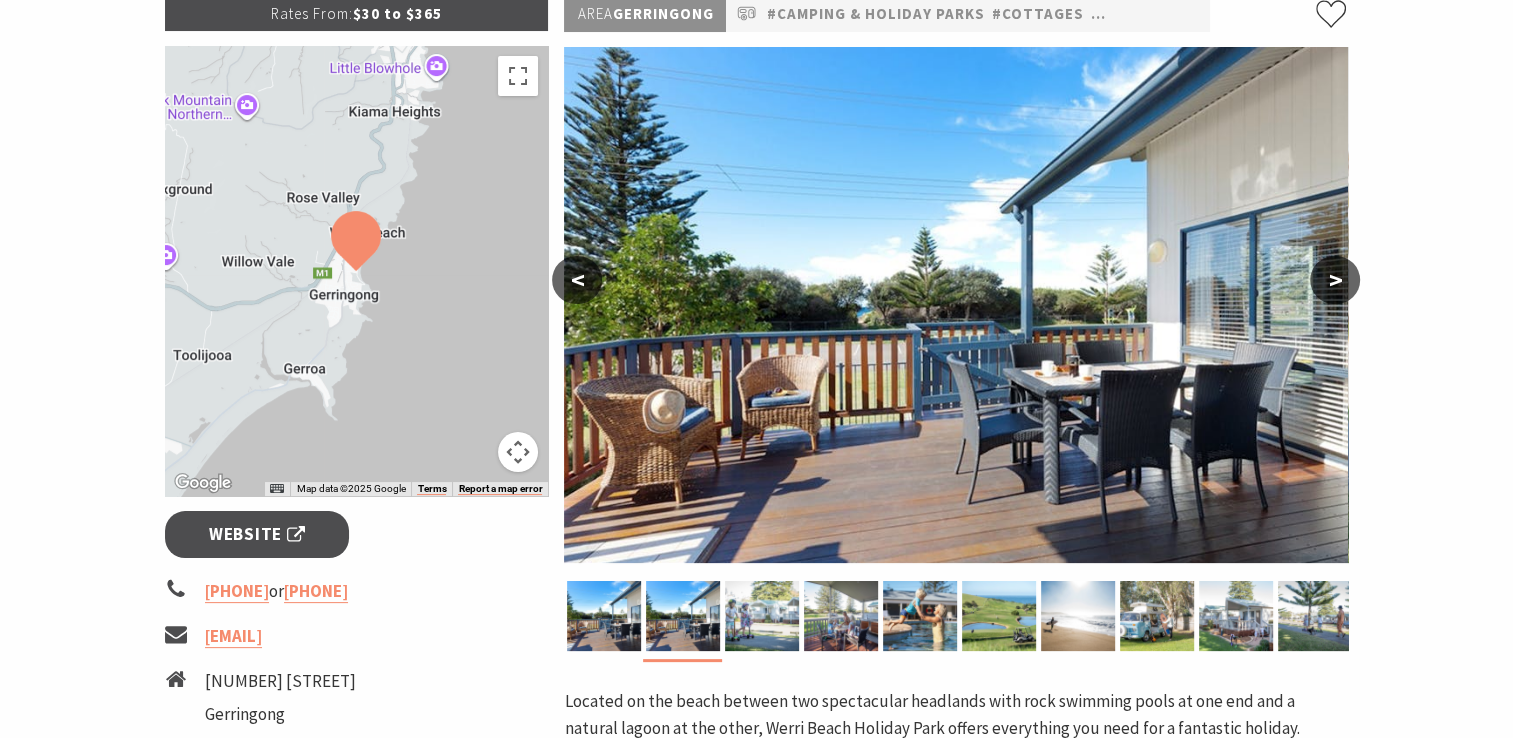 click on ">" at bounding box center [1335, 280] 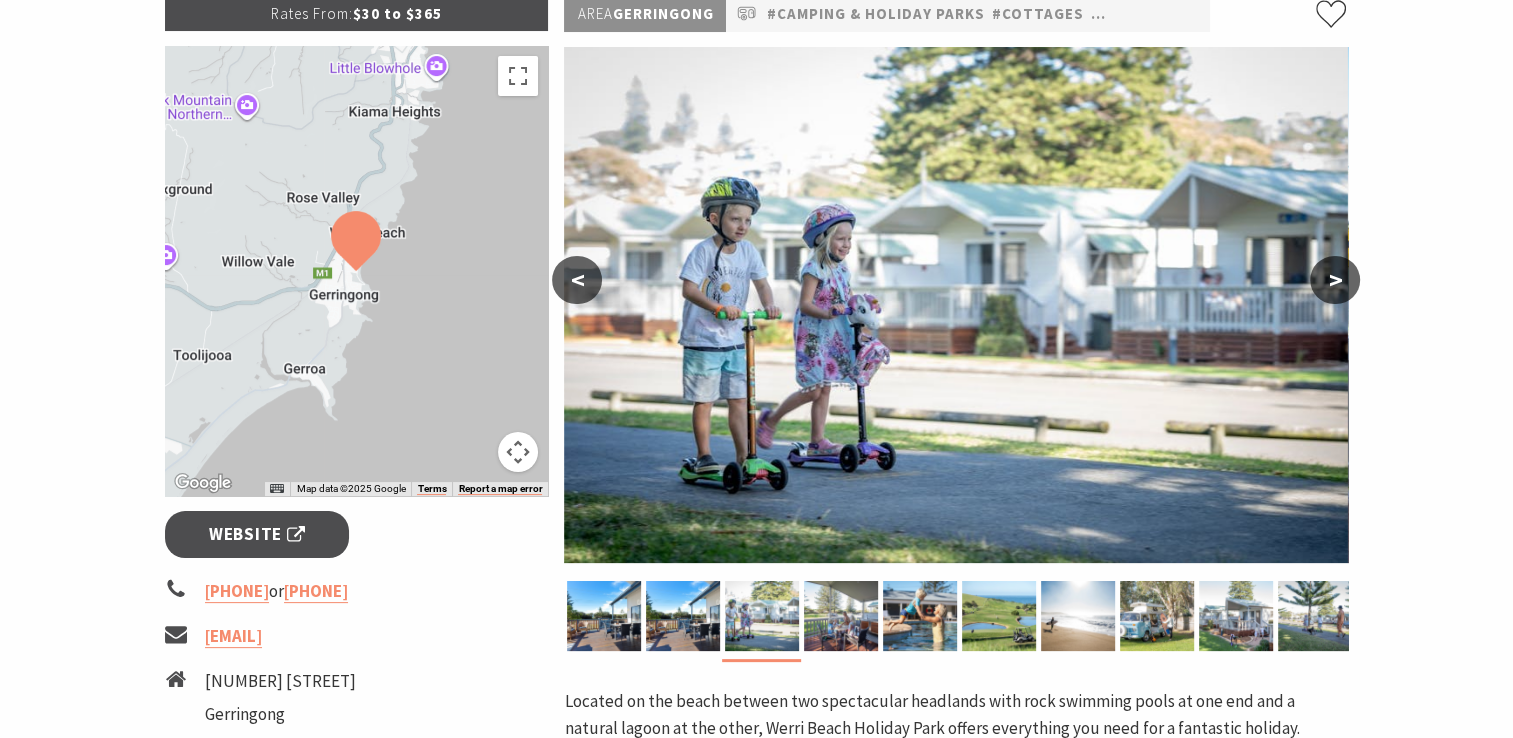 click on ">" at bounding box center (1335, 280) 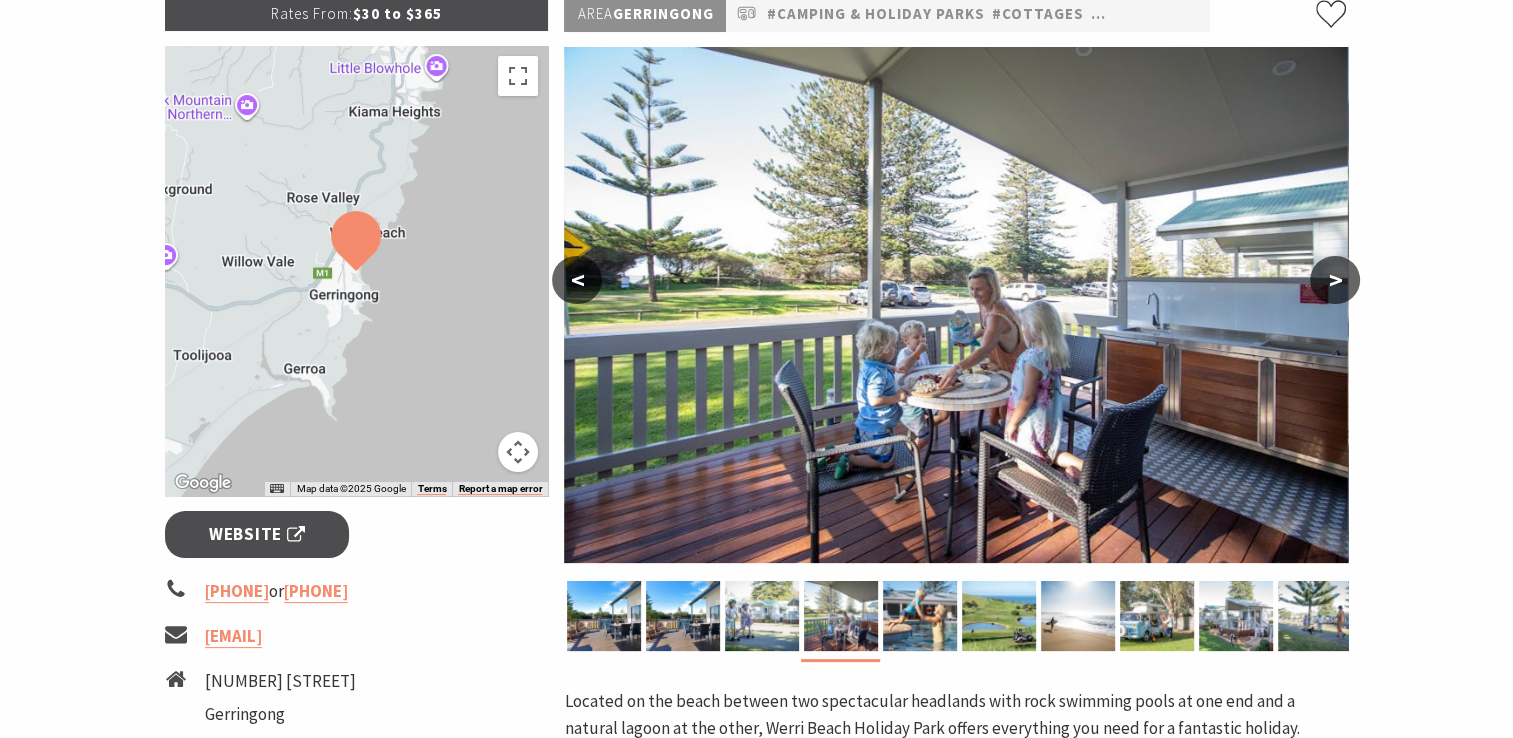 click on ">" at bounding box center [1335, 280] 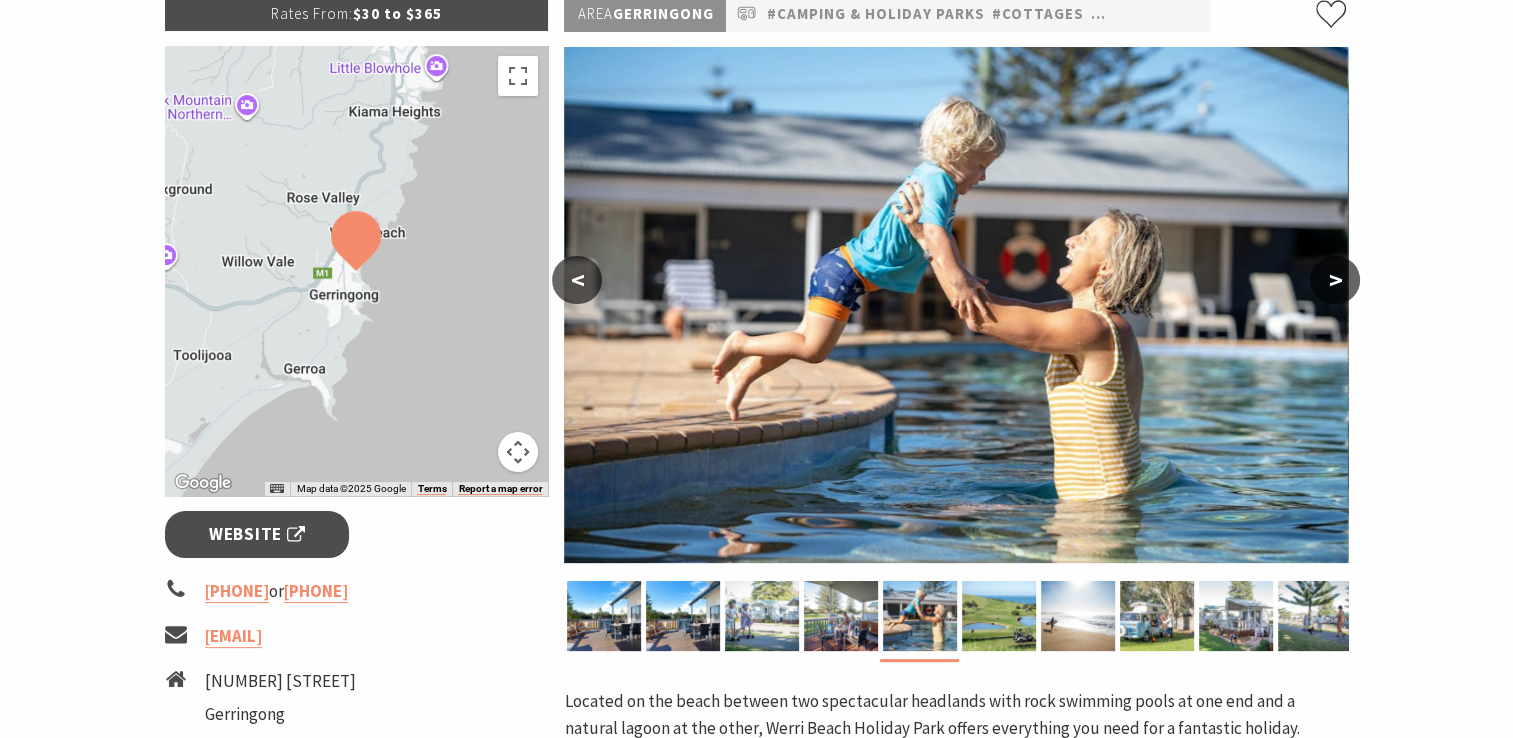 click on ">" at bounding box center [1335, 280] 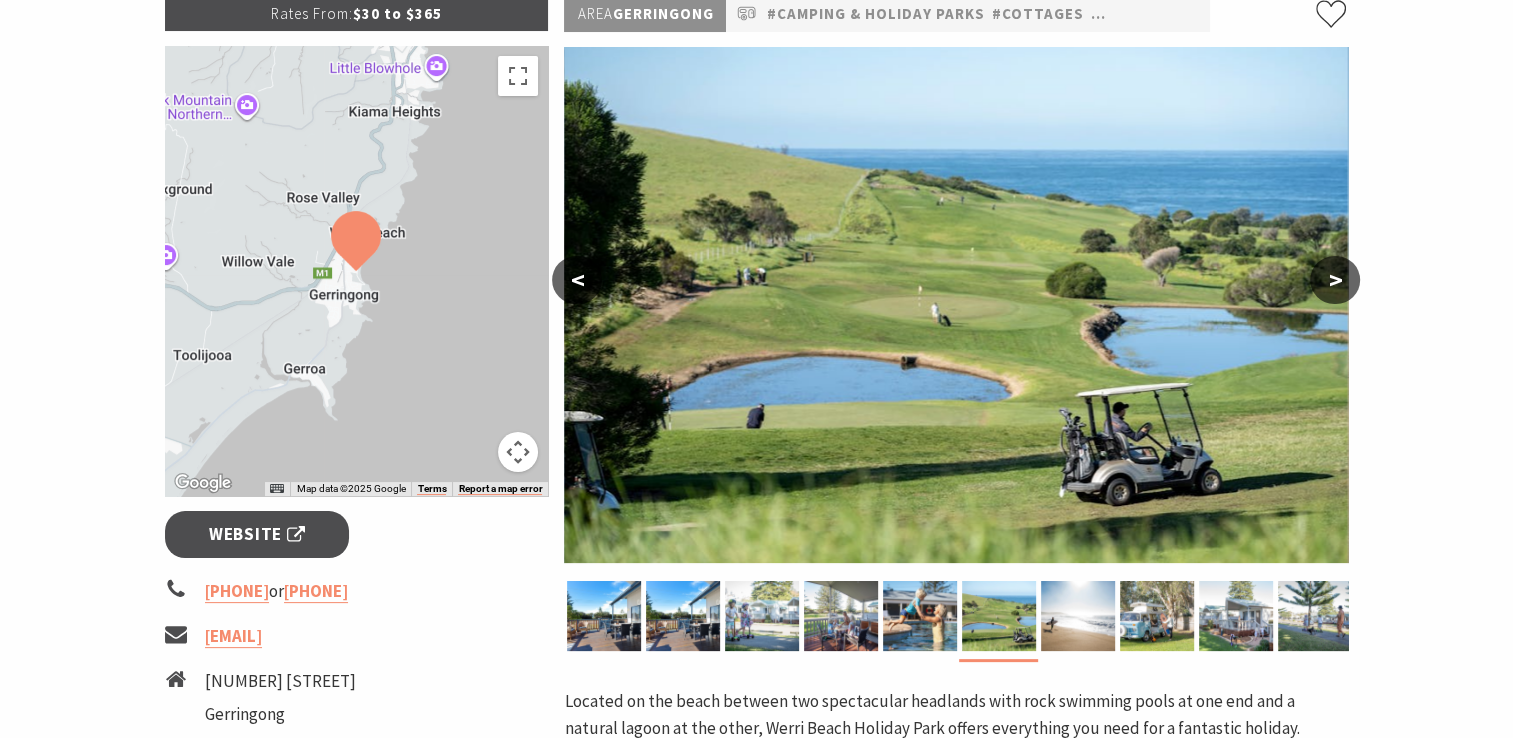 click on ">" at bounding box center (1335, 280) 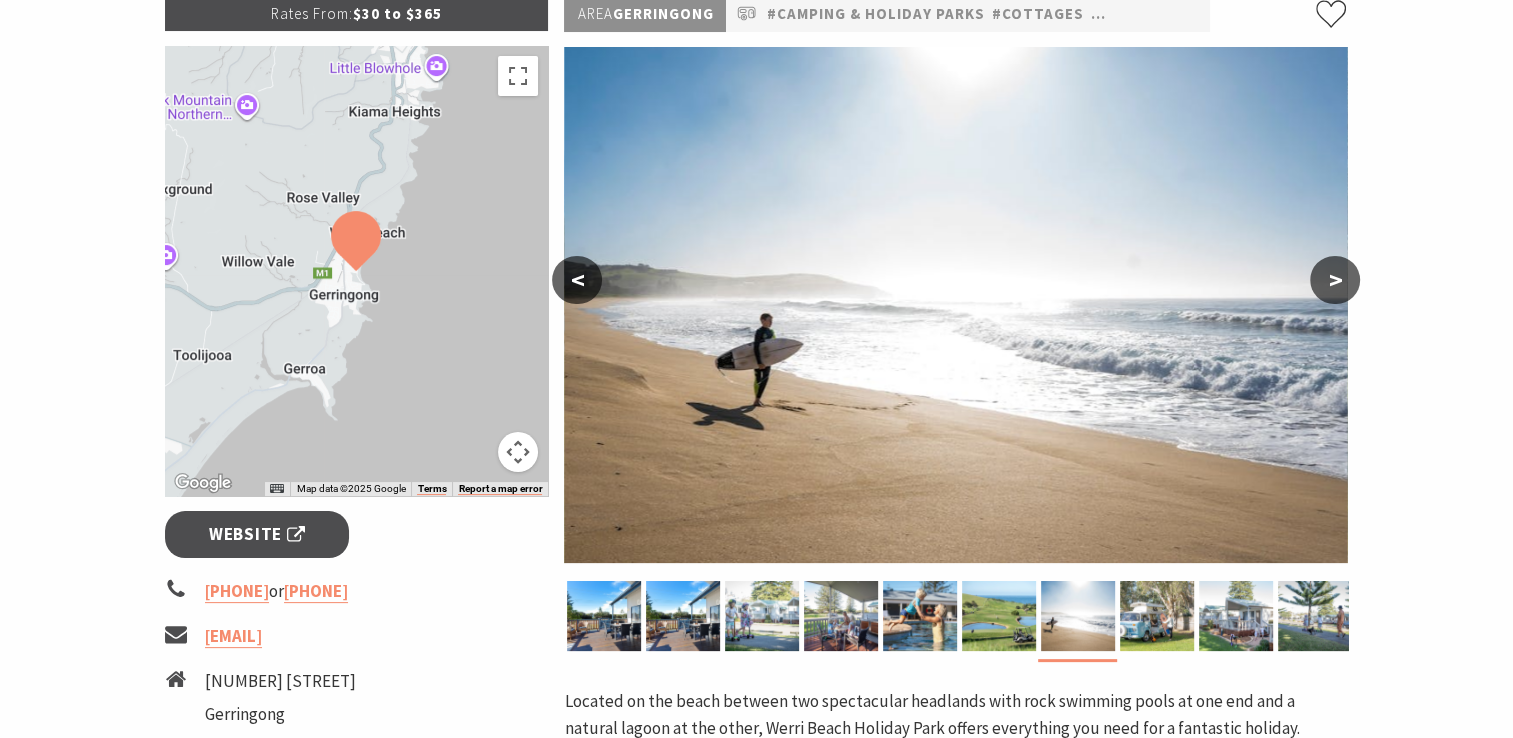 click on ">" at bounding box center [1335, 280] 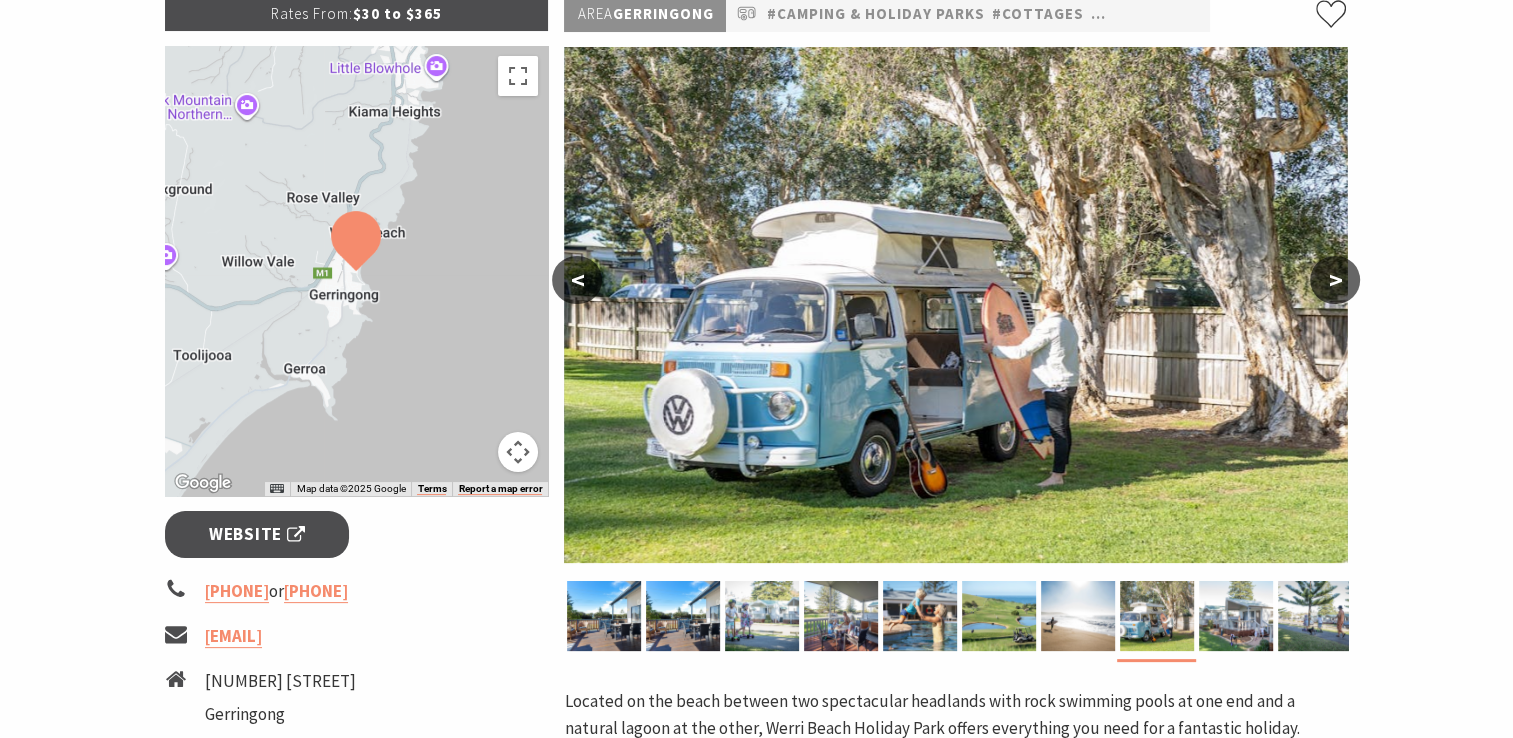click on ">" at bounding box center (1335, 280) 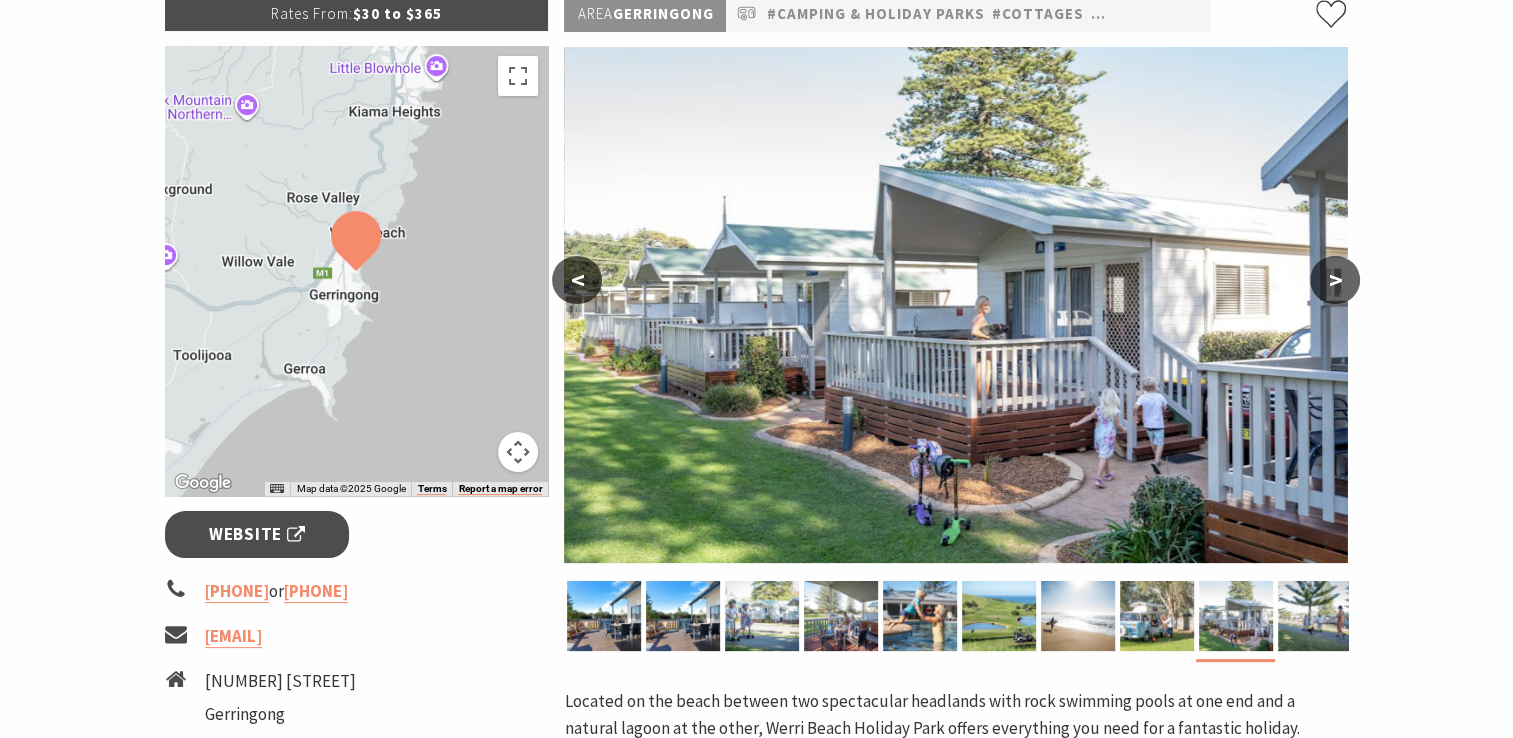 click on ">" at bounding box center (1335, 280) 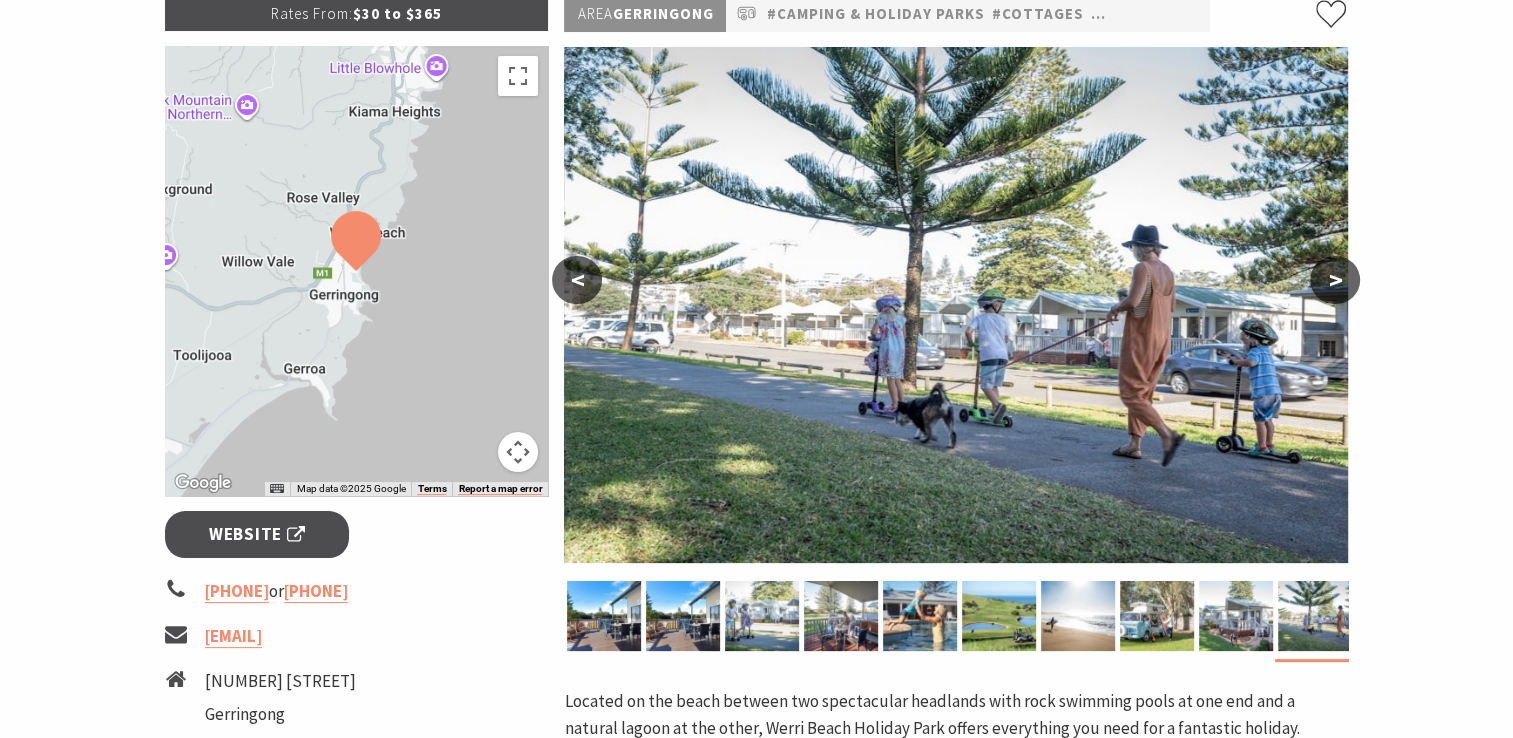 click on ">" at bounding box center (1335, 280) 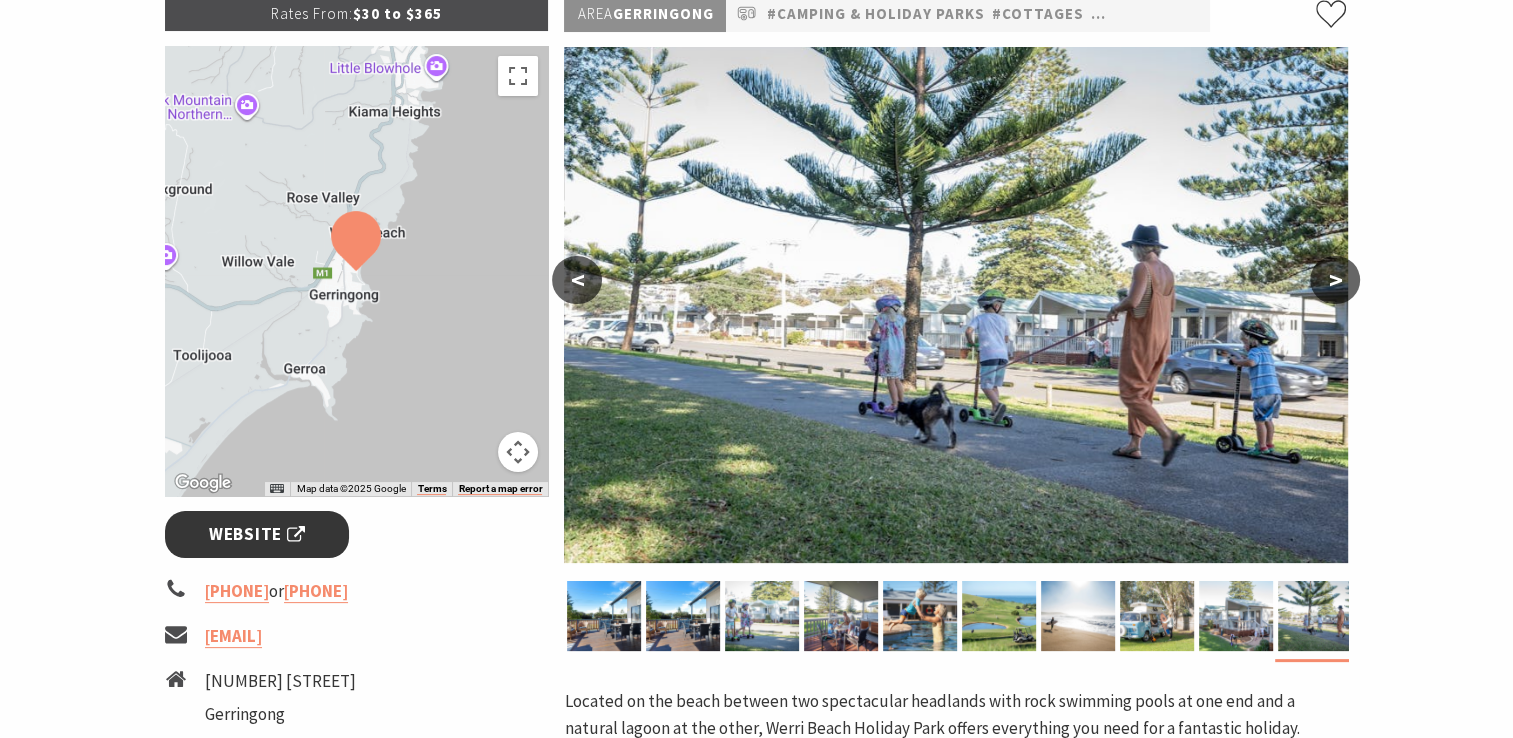 click on "Website" at bounding box center [257, 534] 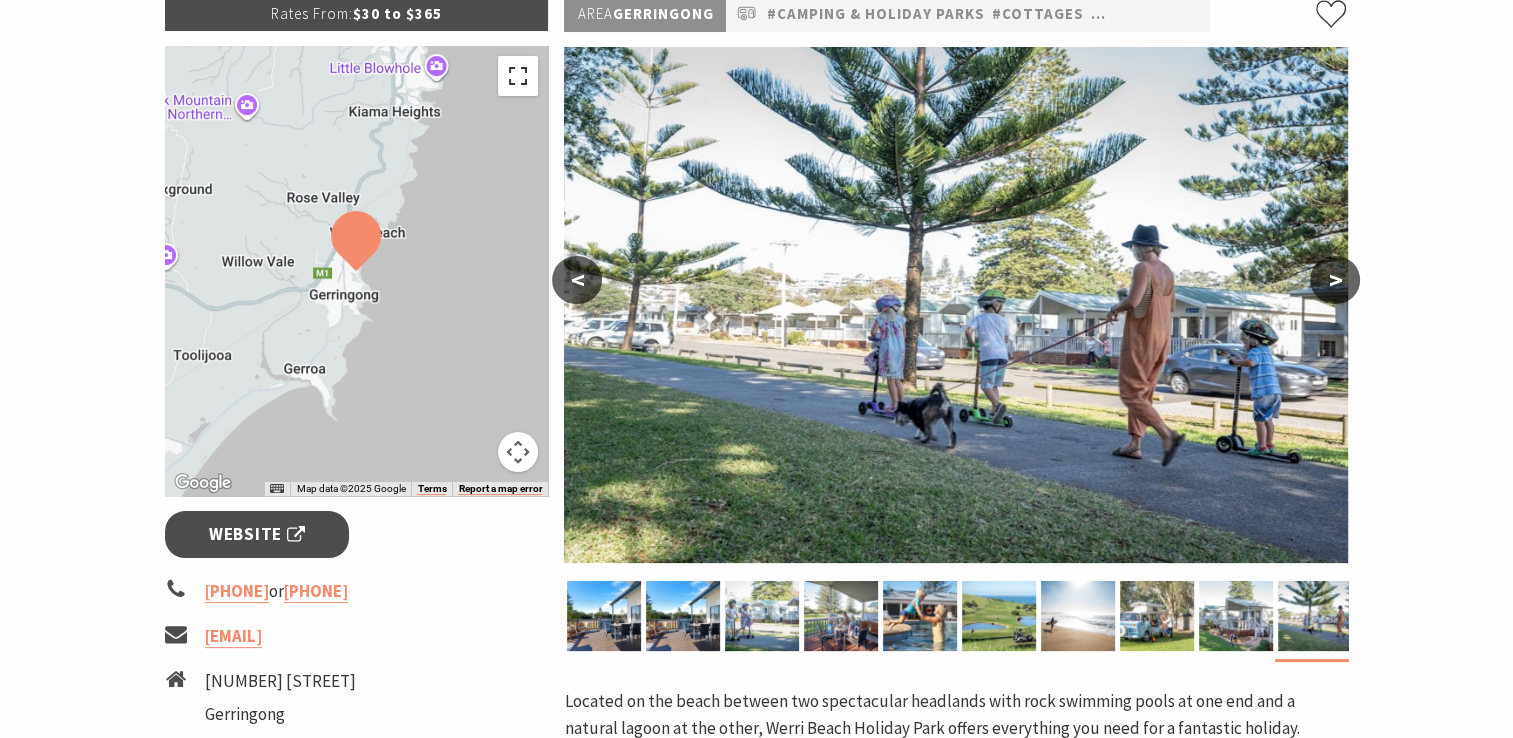 drag, startPoint x: 520, startPoint y: 67, endPoint x: 524, endPoint y: 141, distance: 74.10803 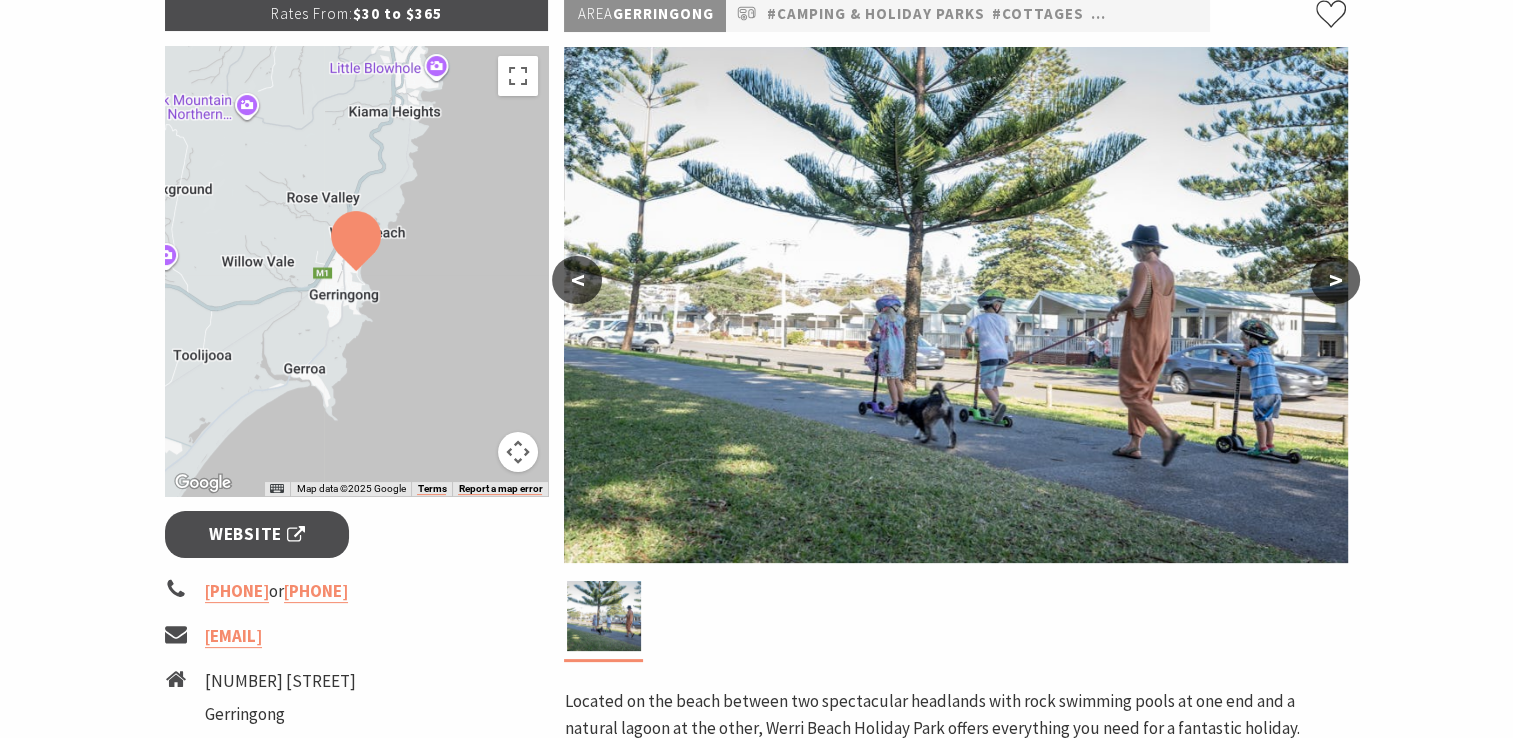 click on ">" at bounding box center [1335, 280] 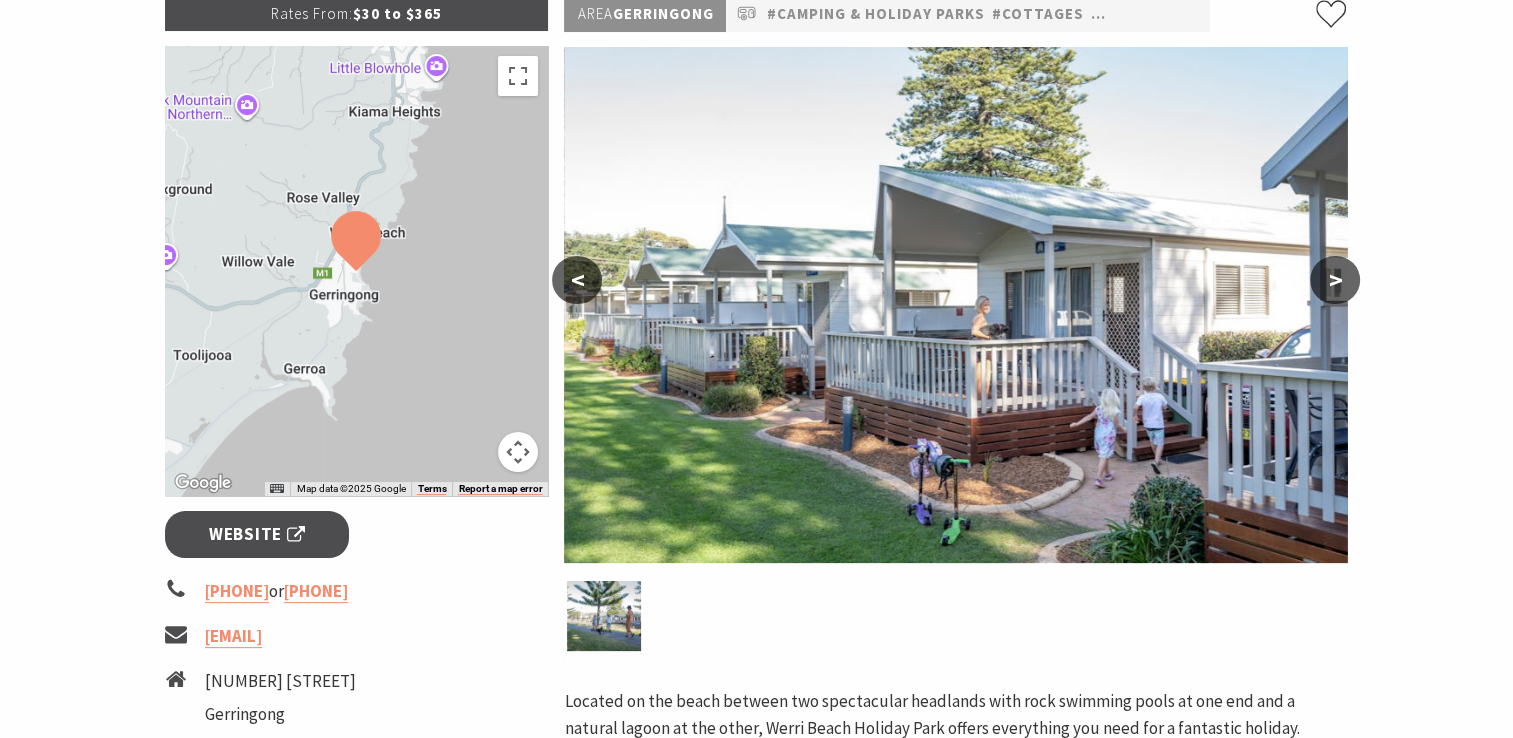 click on "<" at bounding box center (577, 280) 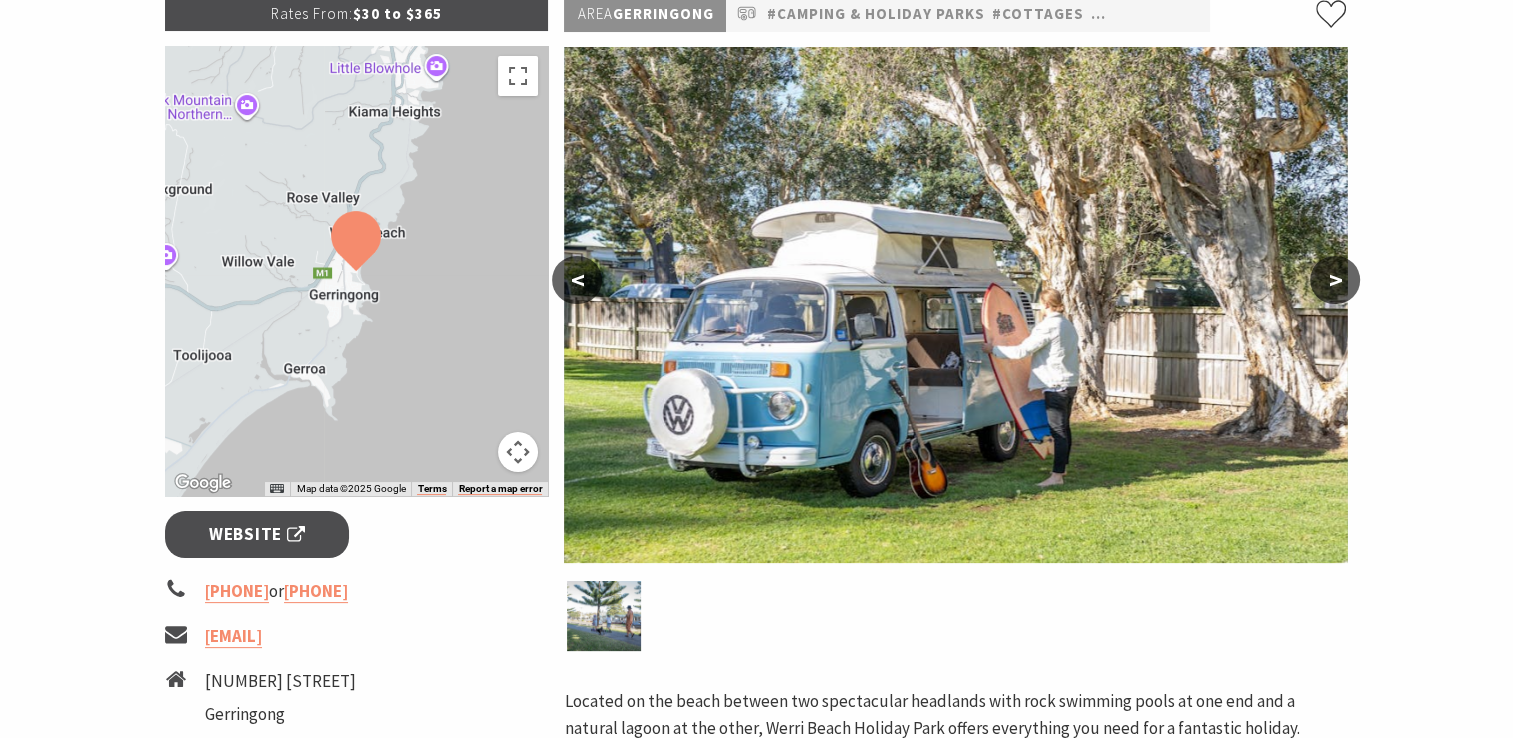 click on "<" at bounding box center (577, 280) 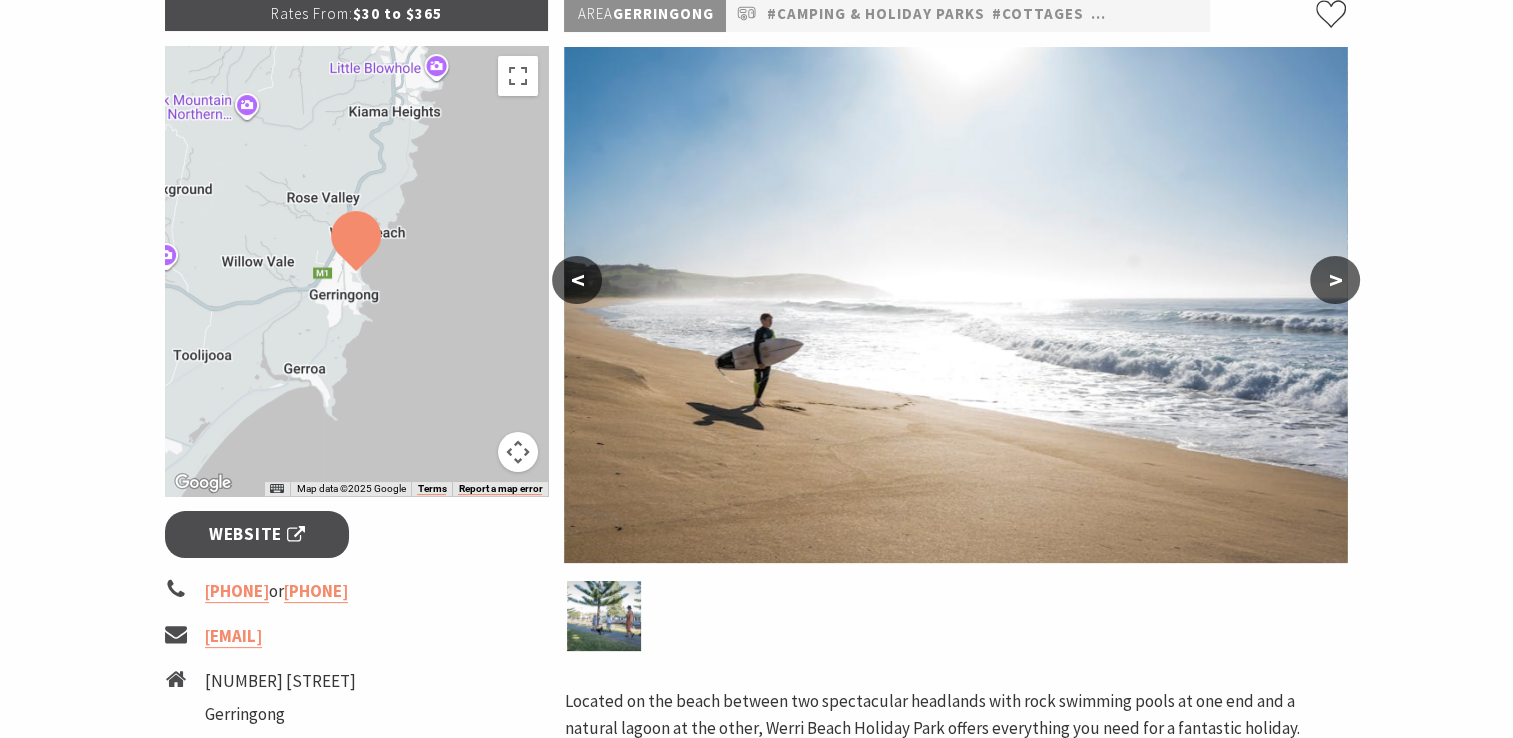 click on "<" at bounding box center (577, 280) 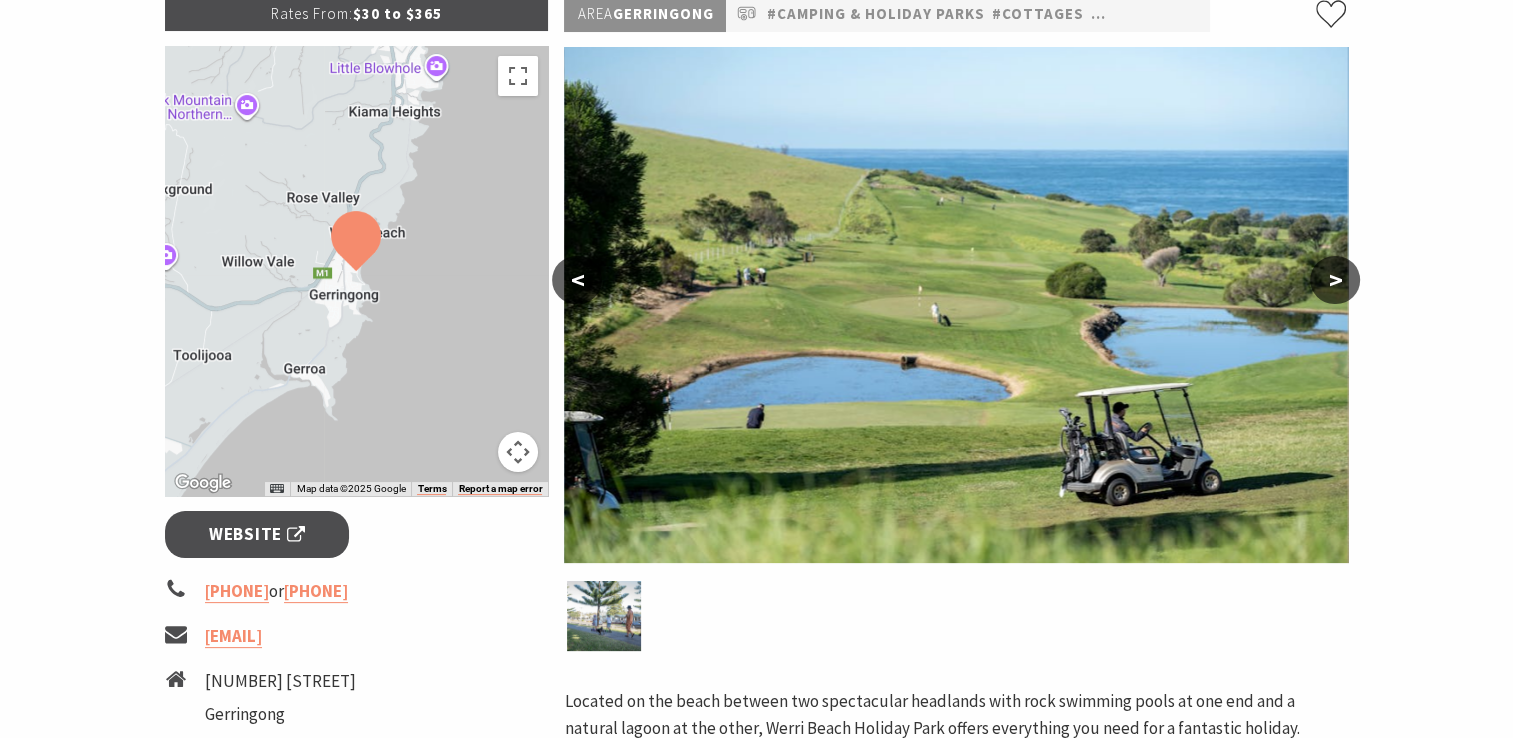 click on "<" at bounding box center [577, 280] 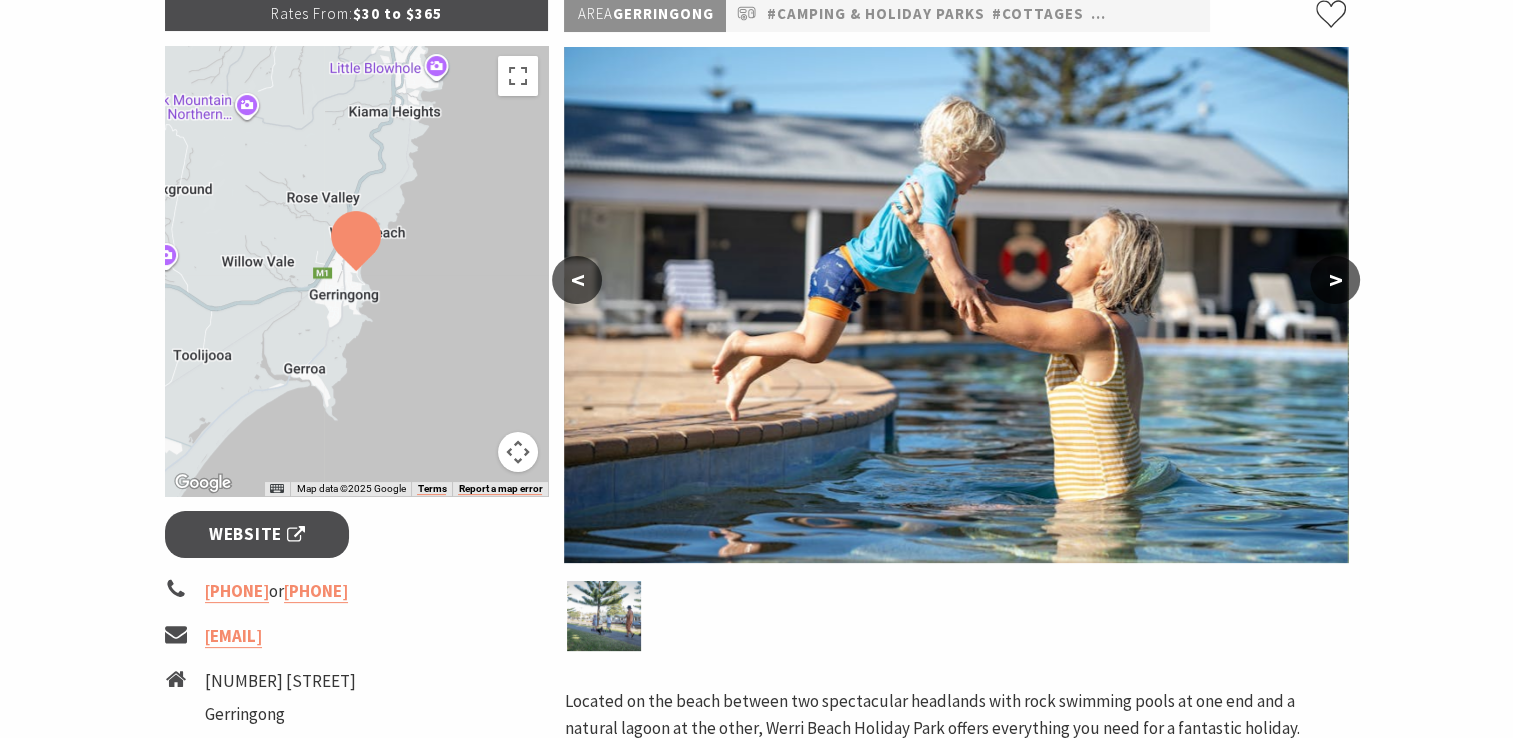 click on "<" at bounding box center (577, 280) 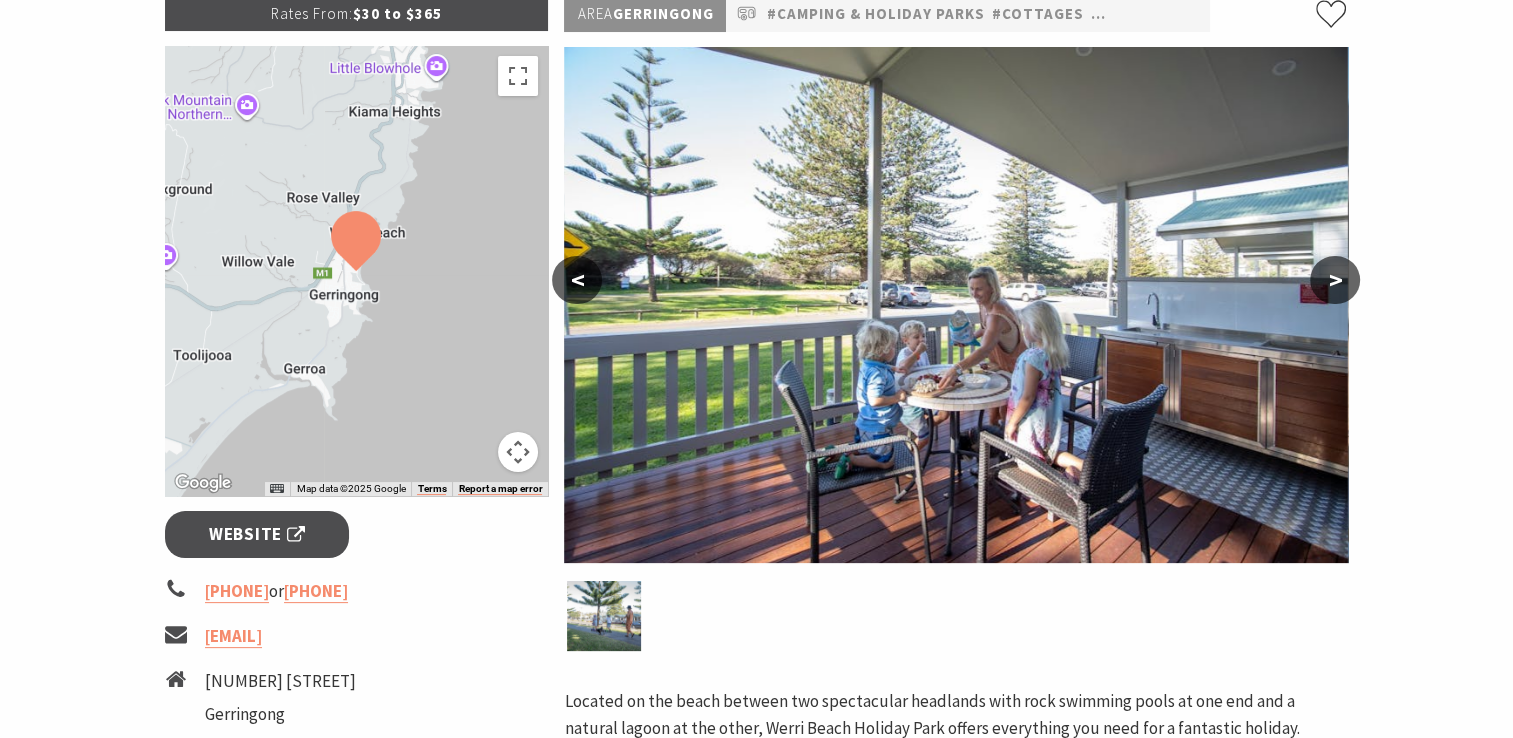 click on "<" at bounding box center (577, 280) 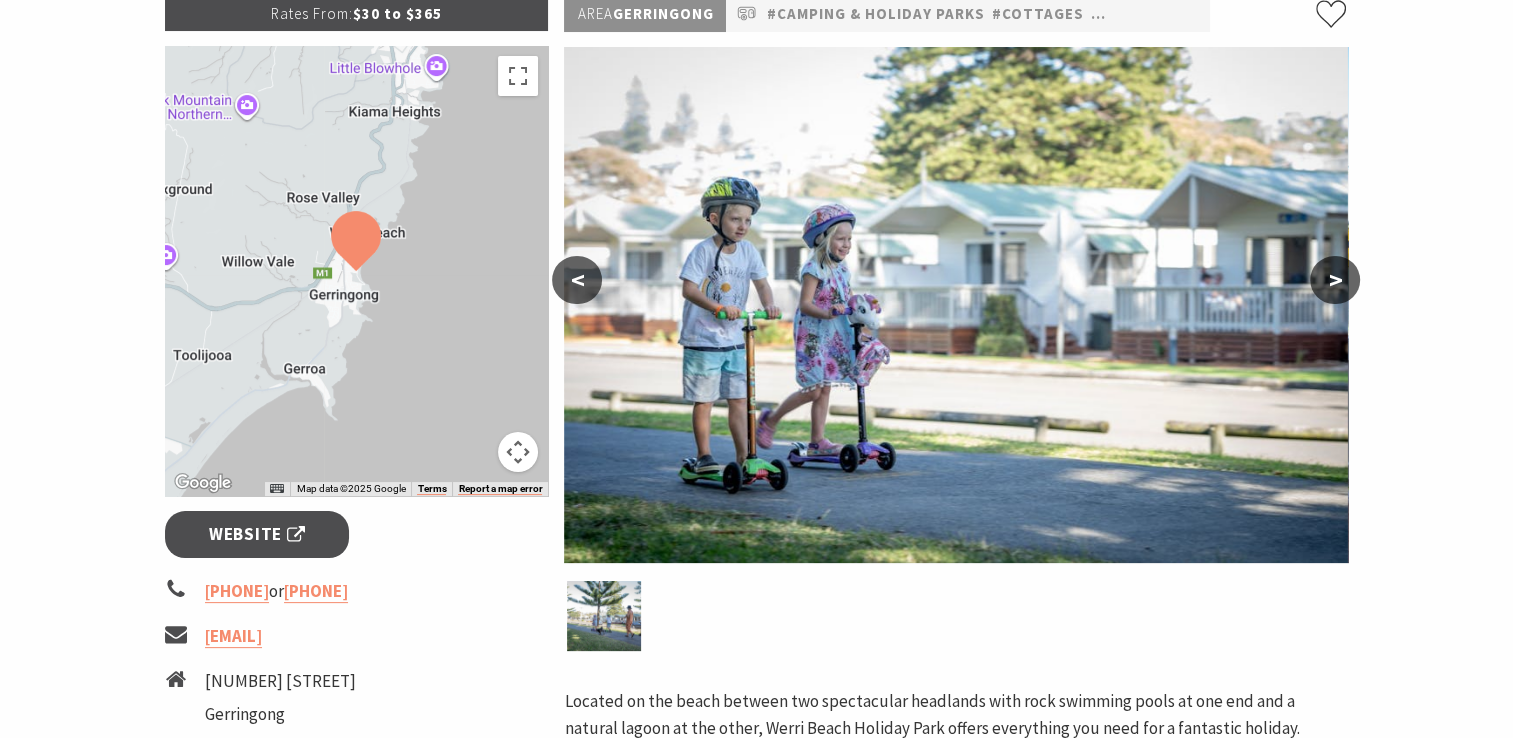 click on "<" at bounding box center (577, 280) 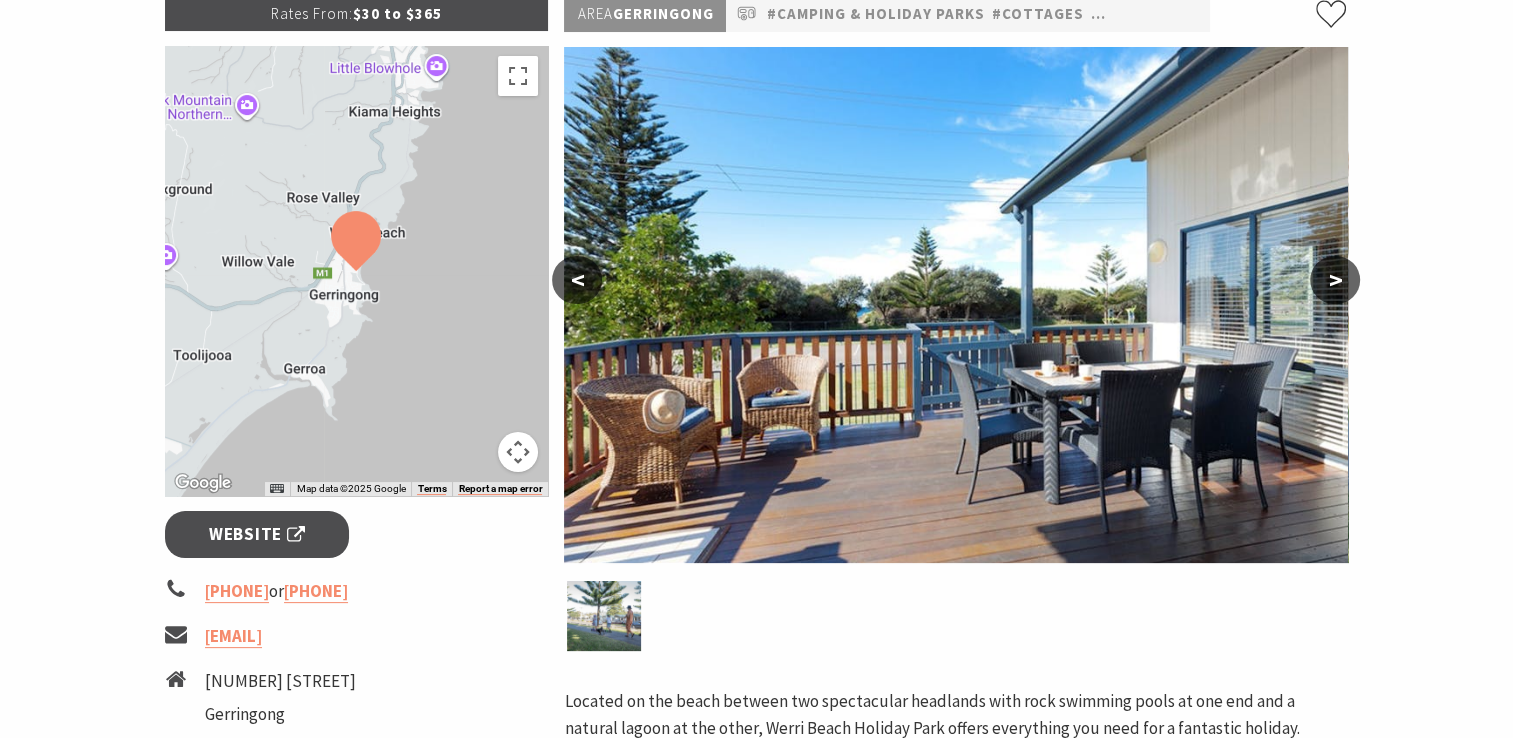 click on "<" at bounding box center [577, 280] 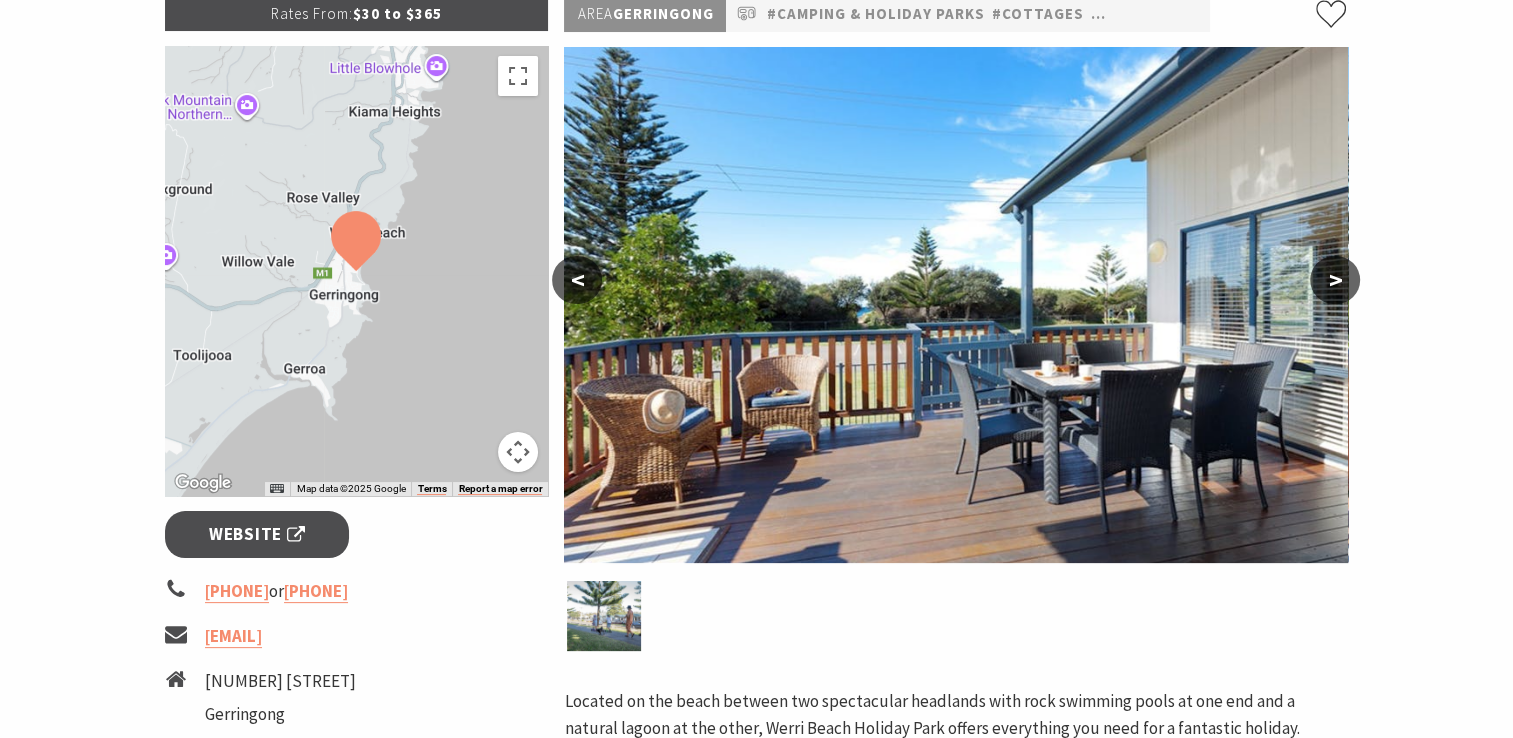 click on "<" at bounding box center (577, 280) 